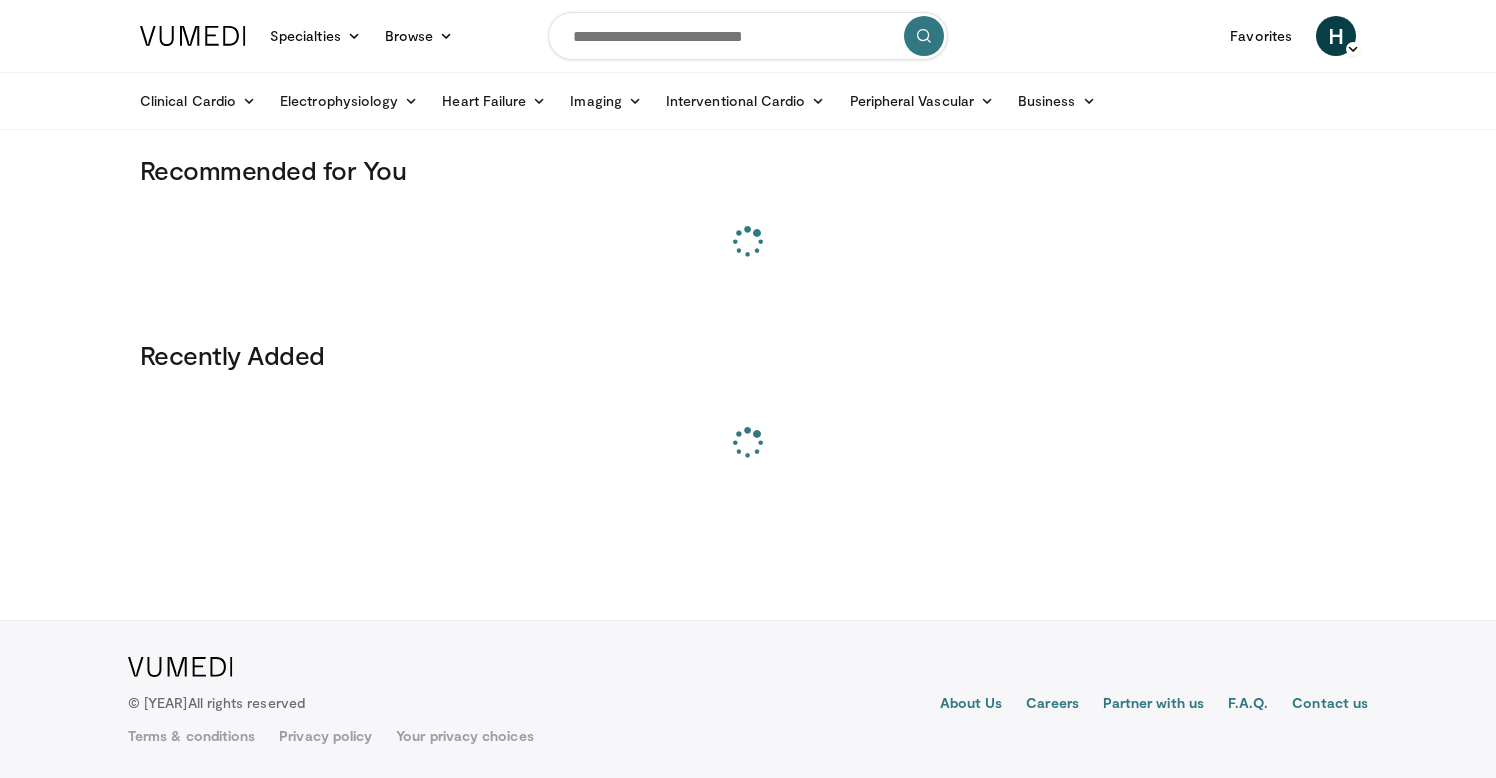 scroll, scrollTop: 0, scrollLeft: 0, axis: both 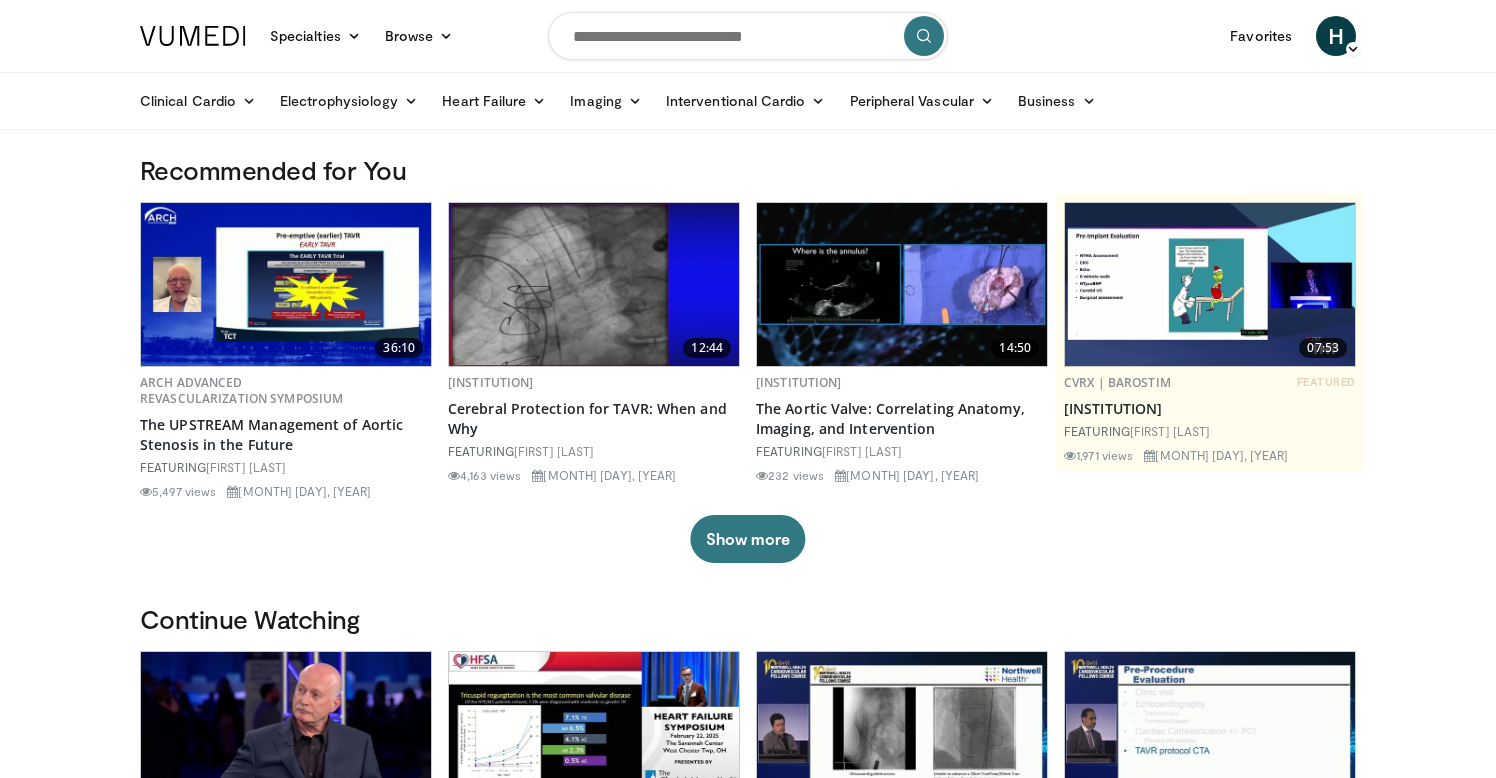 click at bounding box center (748, 36) 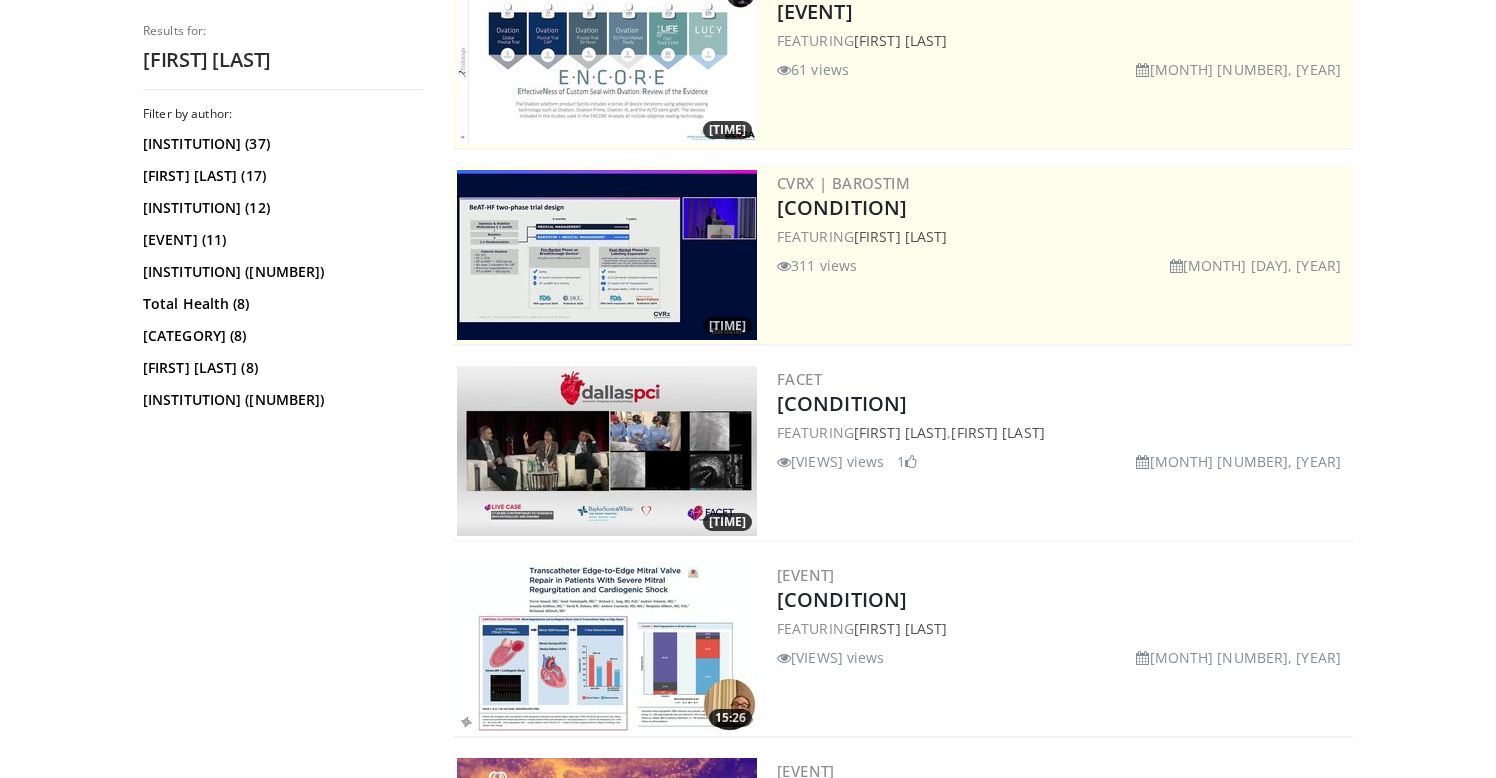 scroll, scrollTop: 269, scrollLeft: 0, axis: vertical 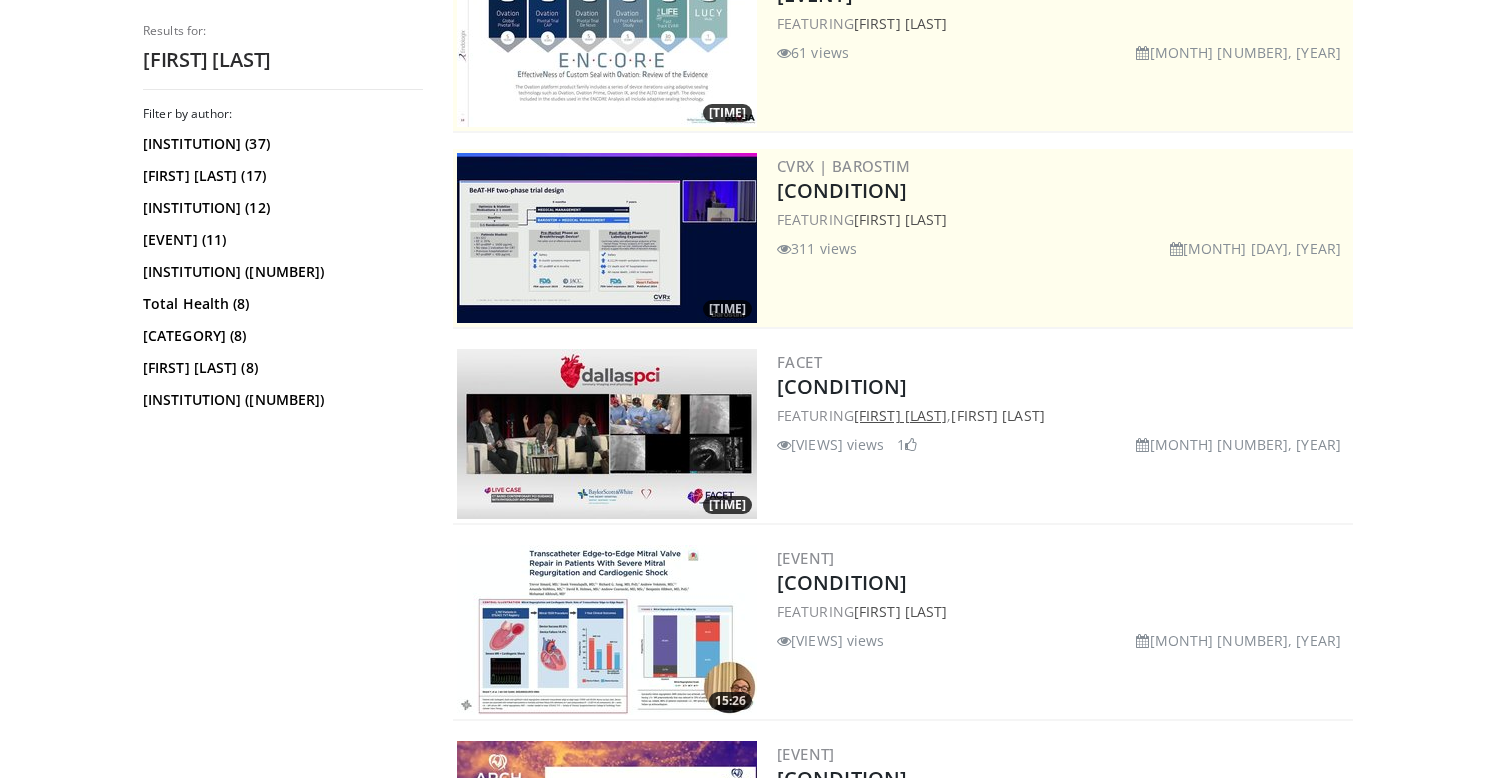 click on "[FIRST] [LAST]" at bounding box center (900, 415) 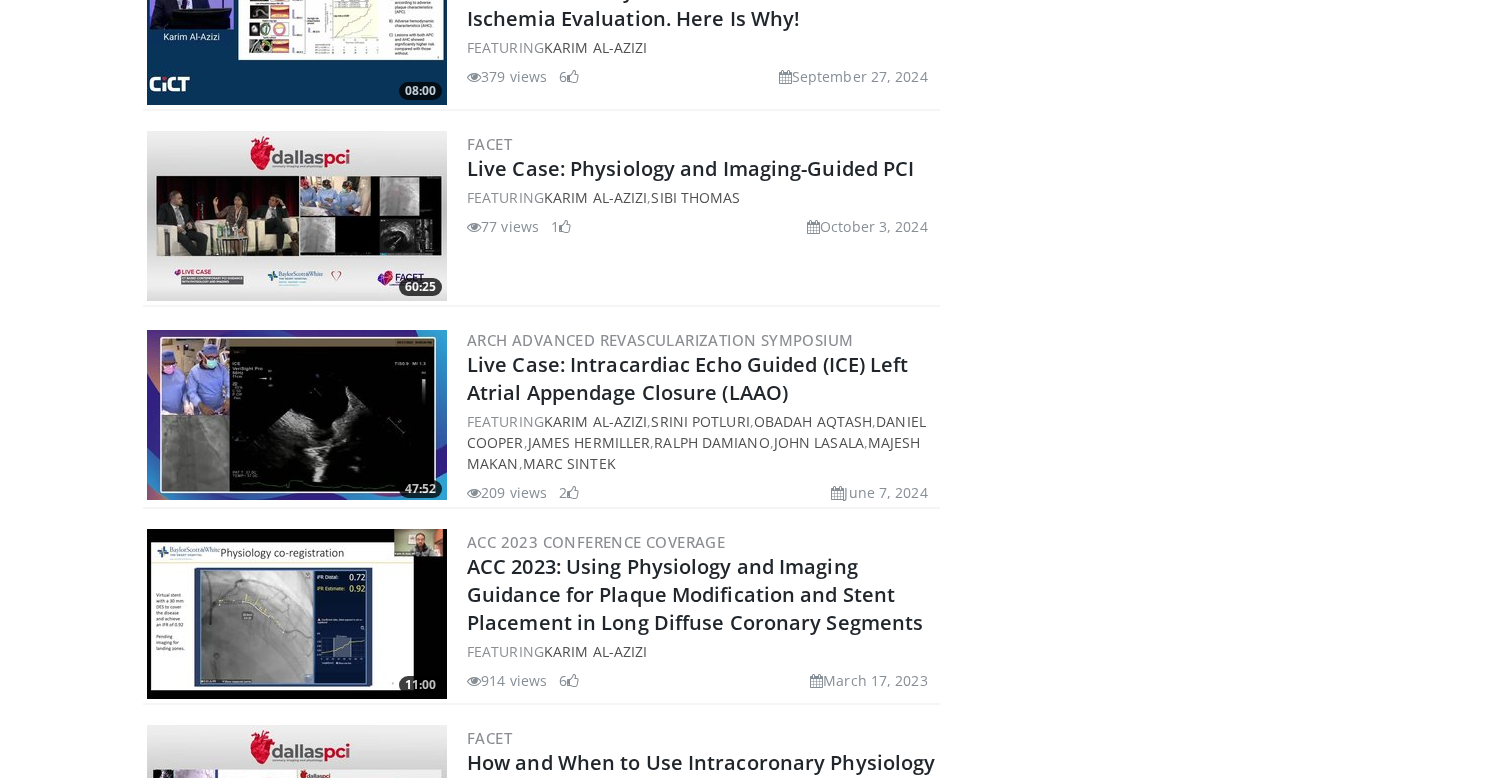 scroll, scrollTop: 536, scrollLeft: 0, axis: vertical 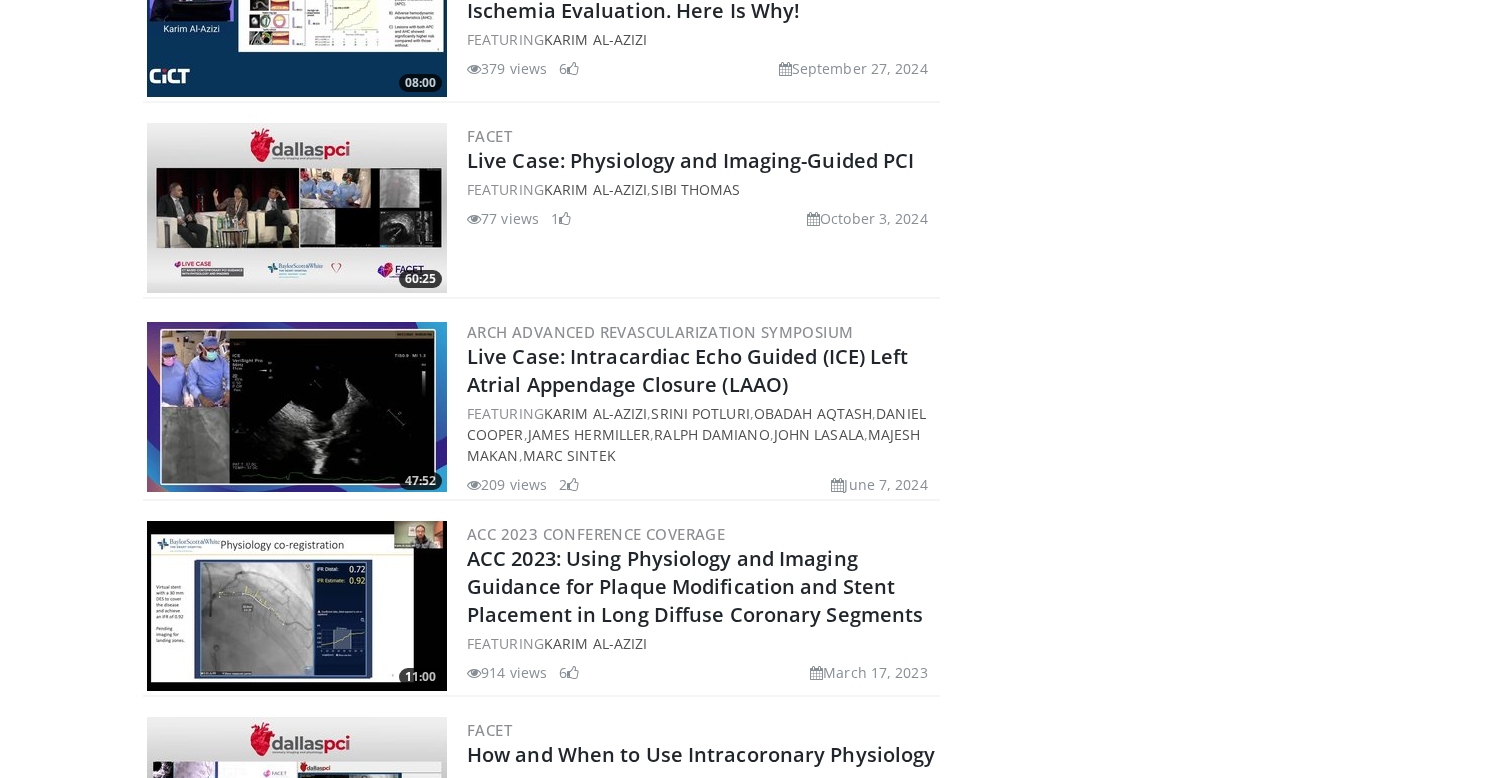 click at bounding box center [297, 407] 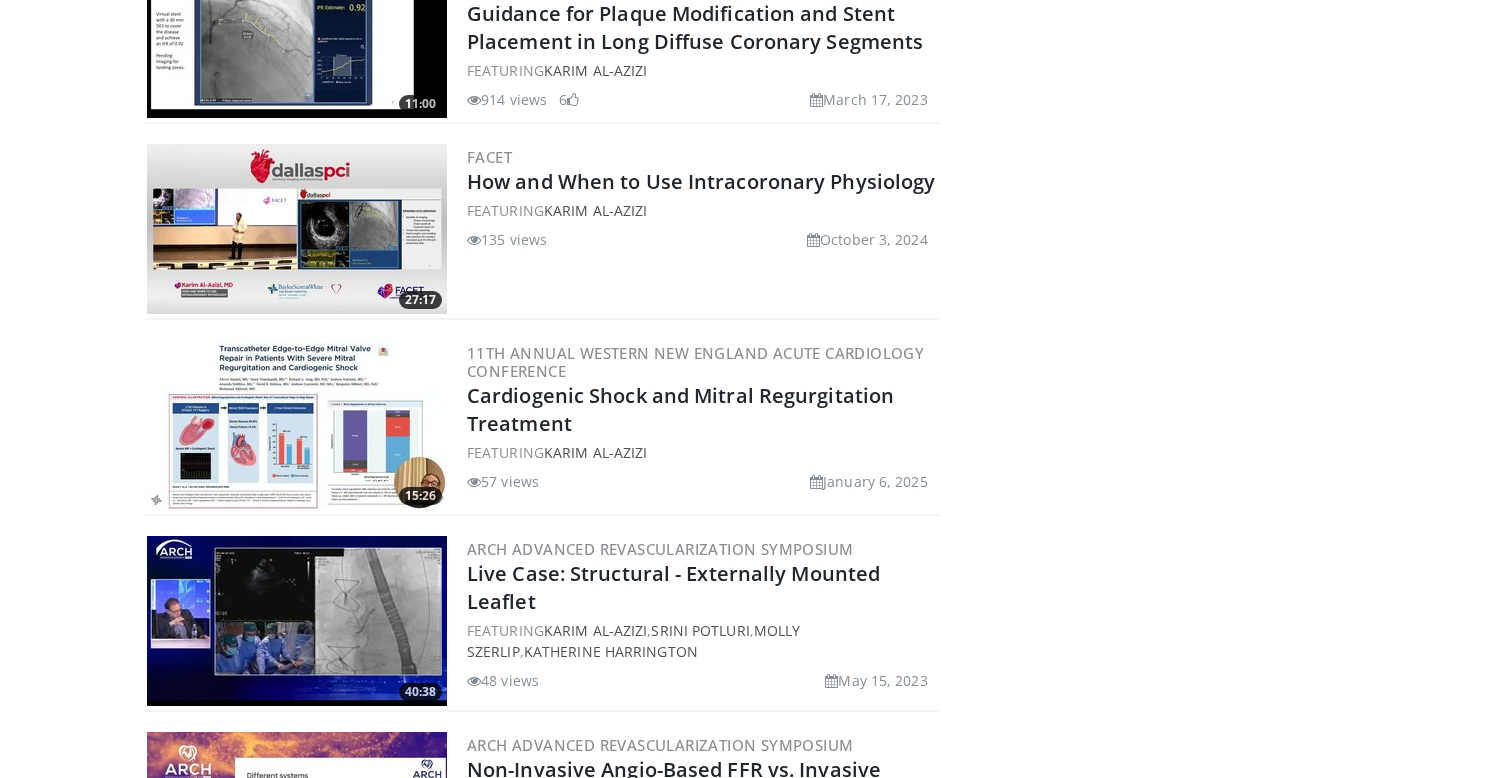scroll, scrollTop: 1111, scrollLeft: 0, axis: vertical 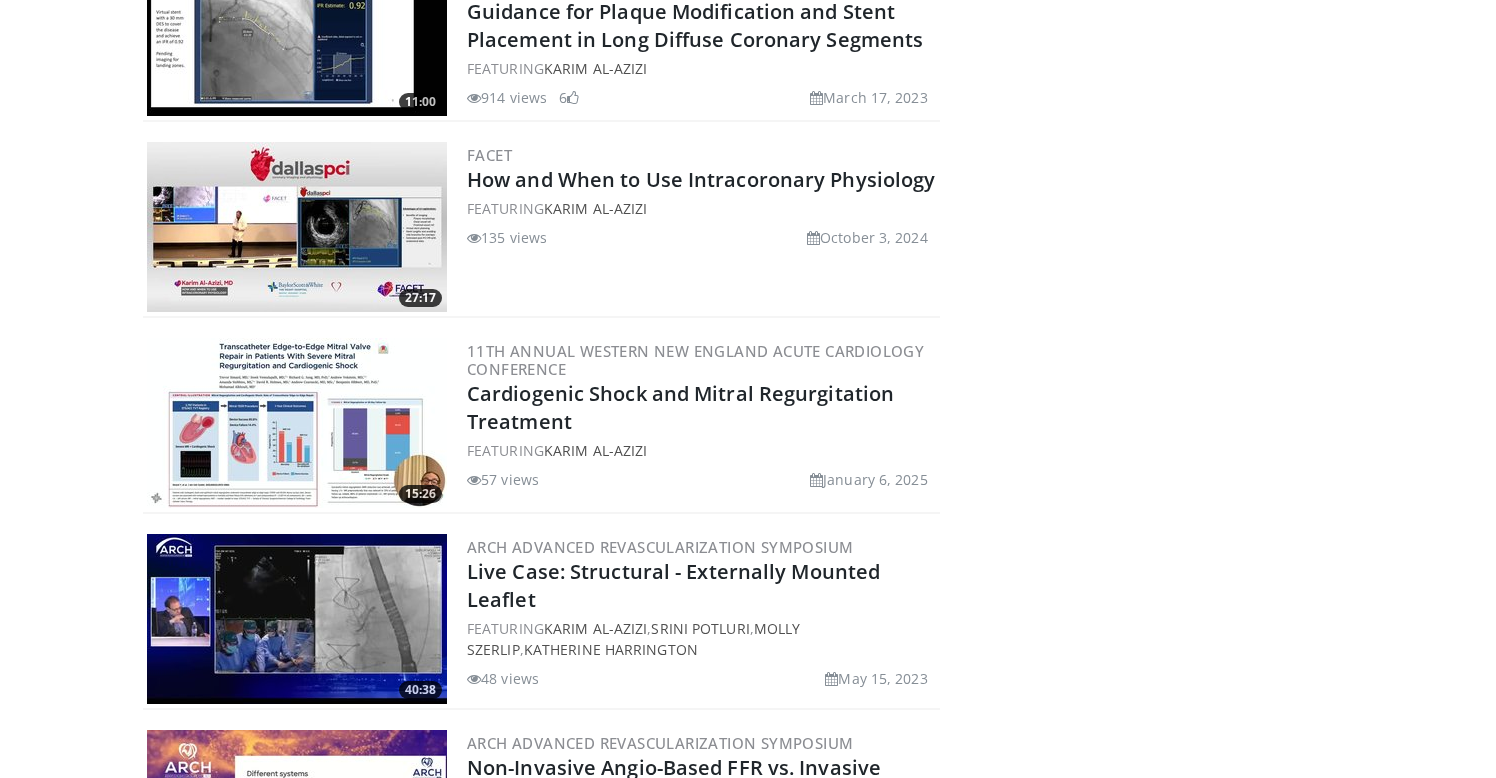 click at bounding box center [297, 423] 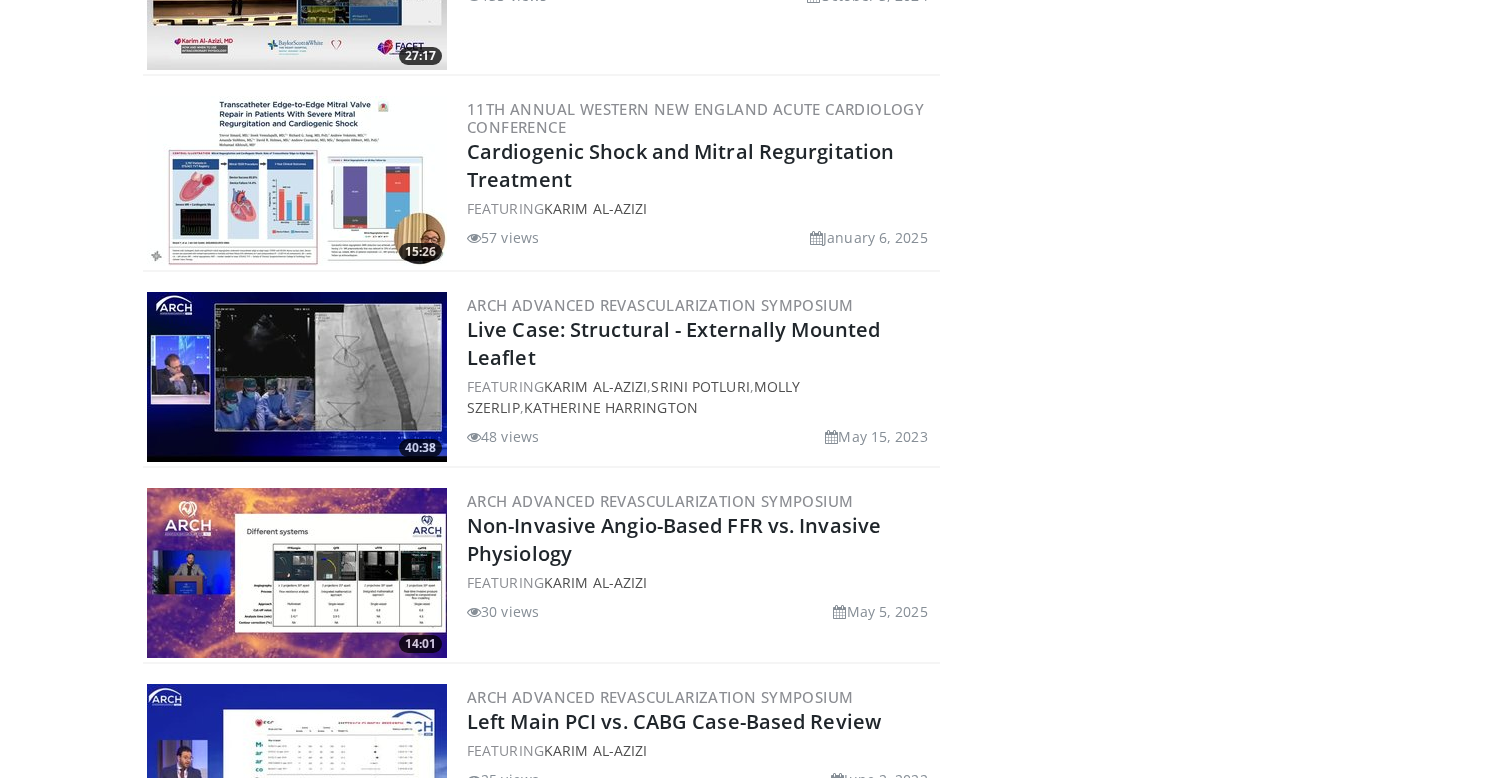 scroll, scrollTop: 1370, scrollLeft: 0, axis: vertical 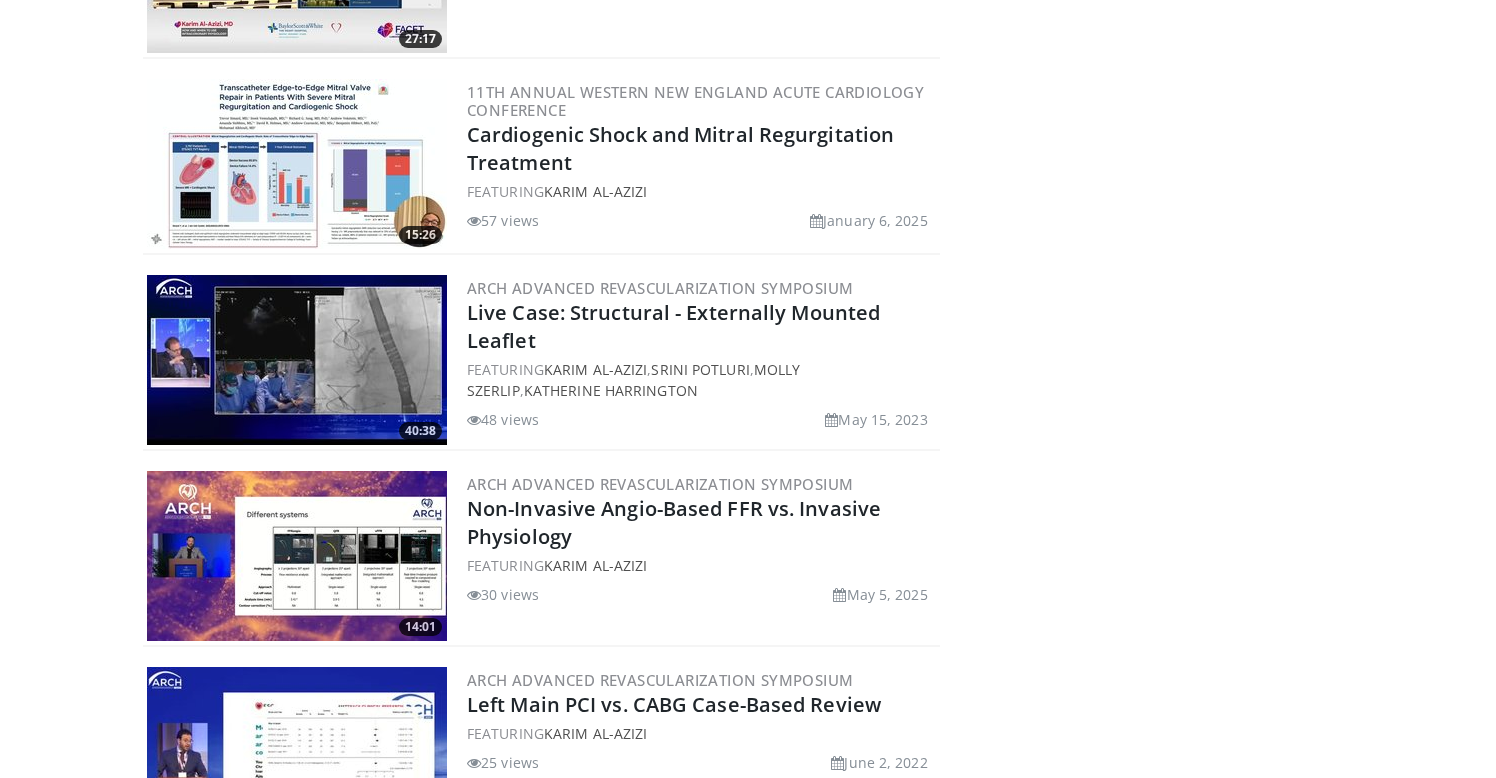 click at bounding box center [297, 360] 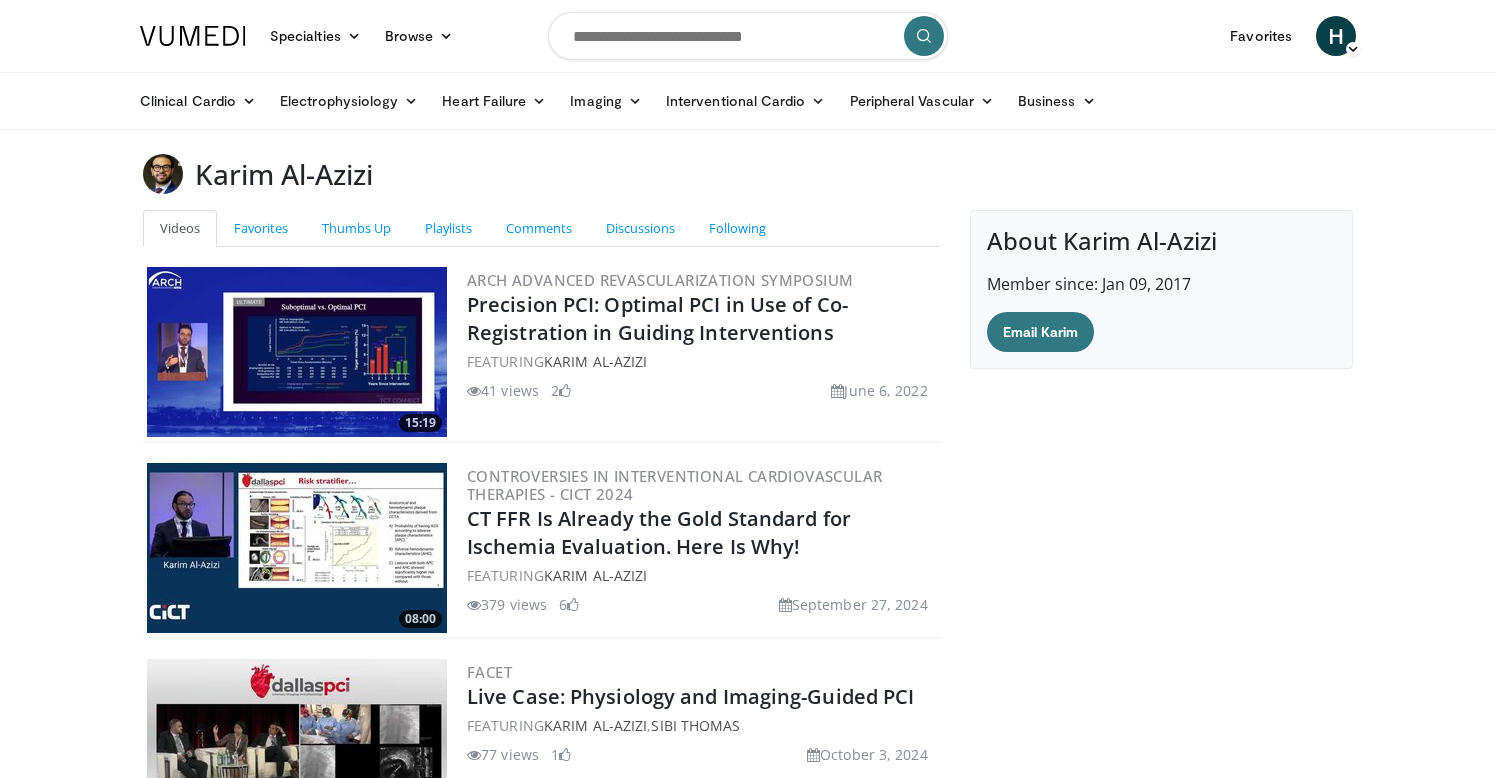 scroll, scrollTop: 0, scrollLeft: 0, axis: both 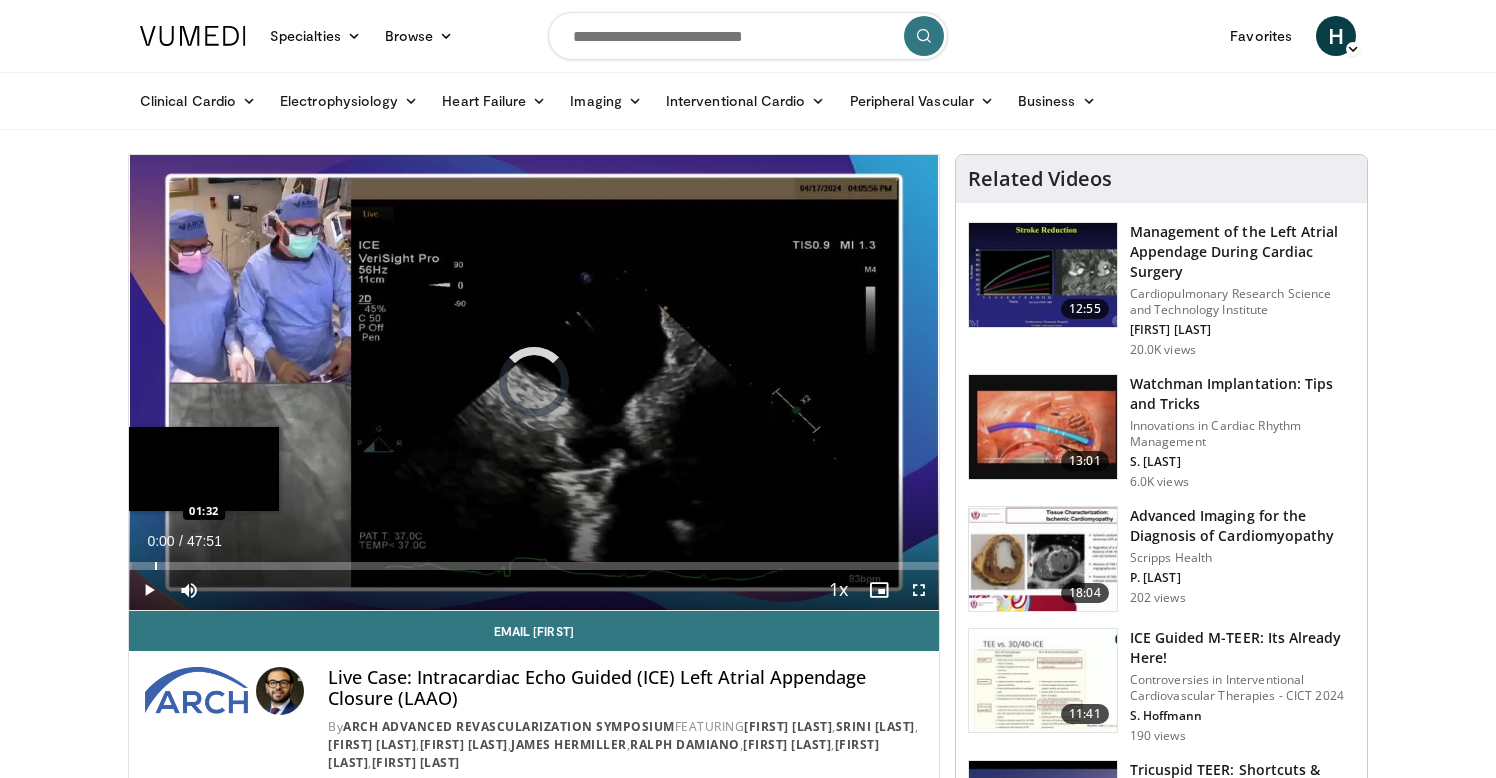 click on "Loaded :  0.34% 00:00 01:32" at bounding box center [534, 560] 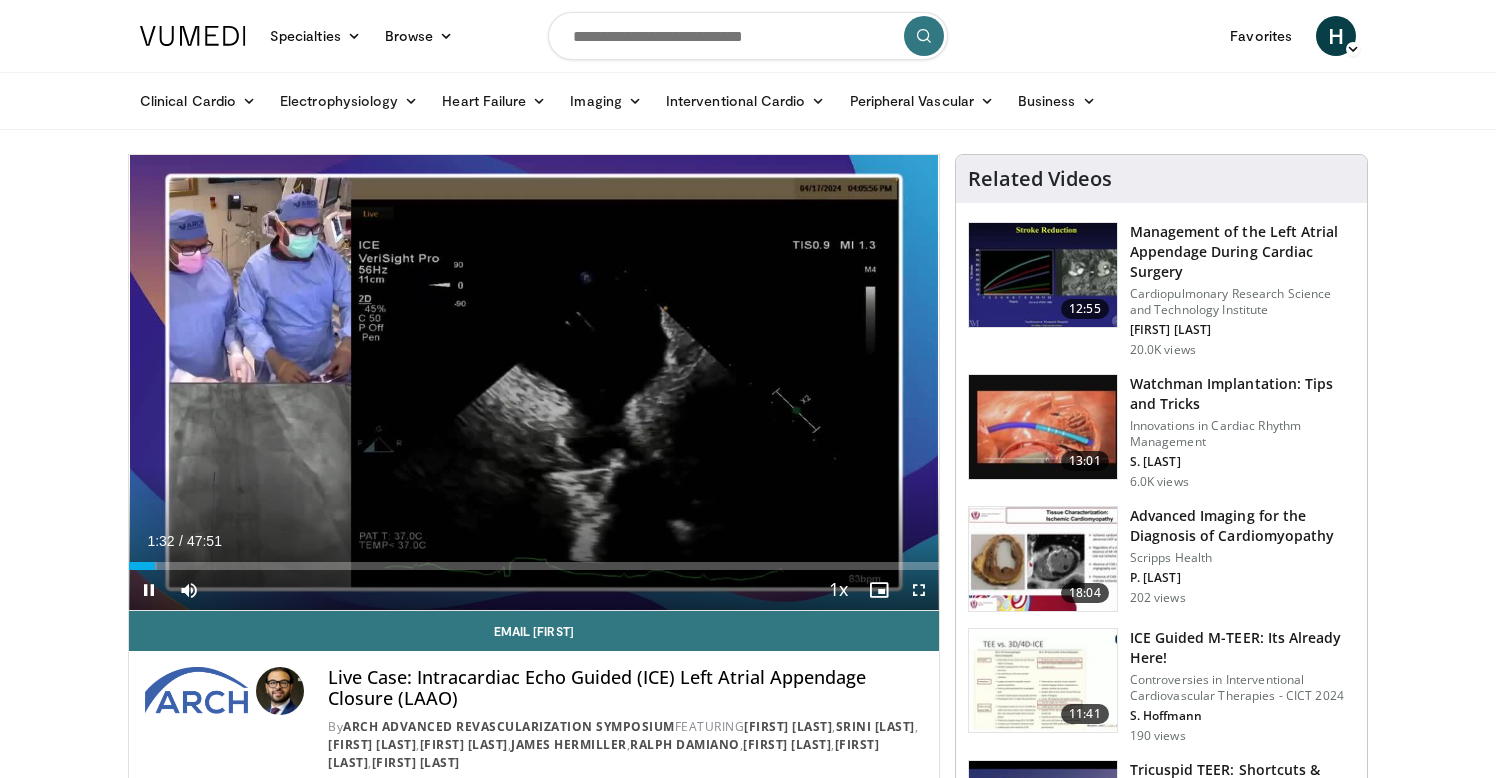 click at bounding box center (919, 590) 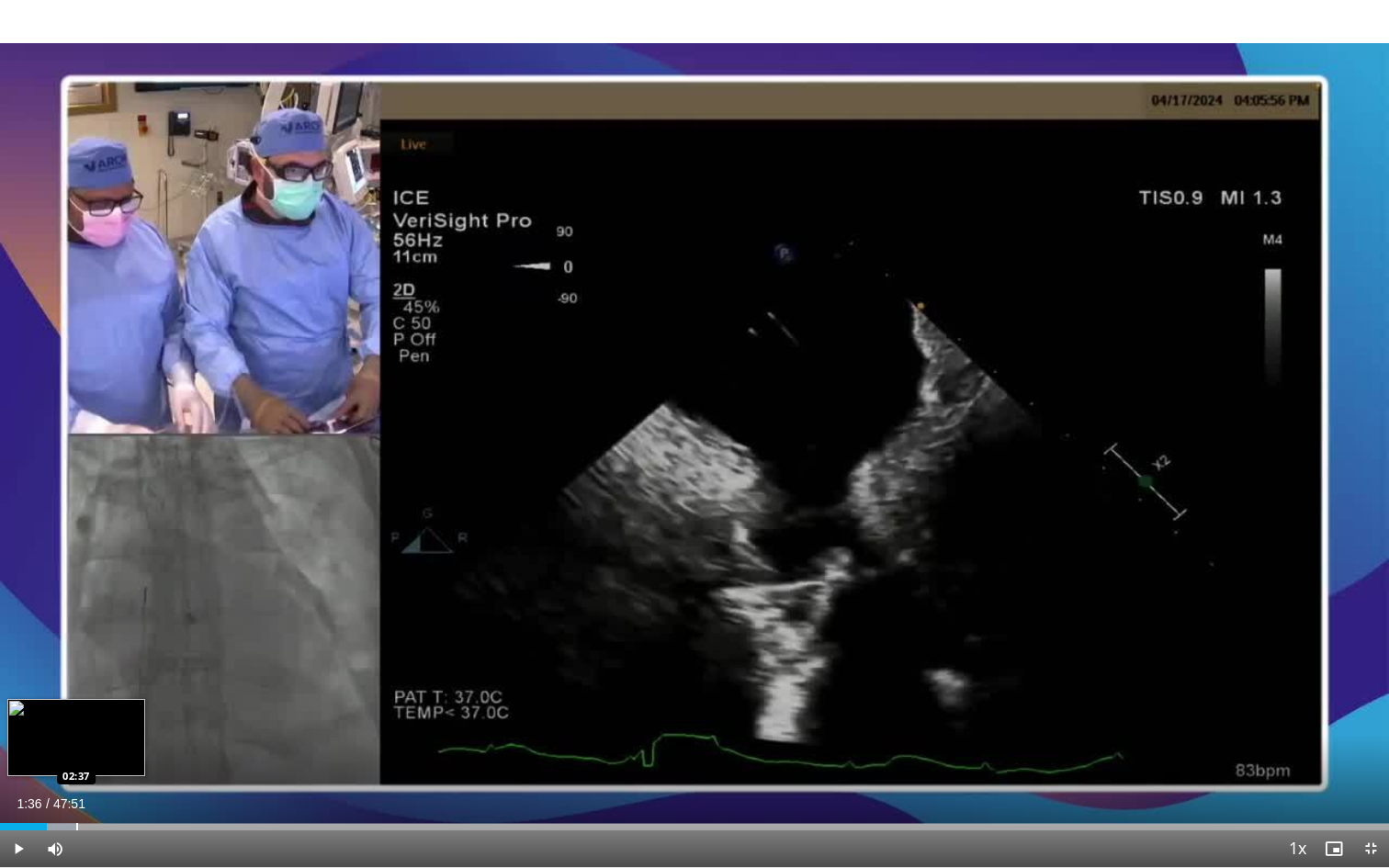 click on "Loaded :  5.52% 01:36 02:37" at bounding box center [694, 821] 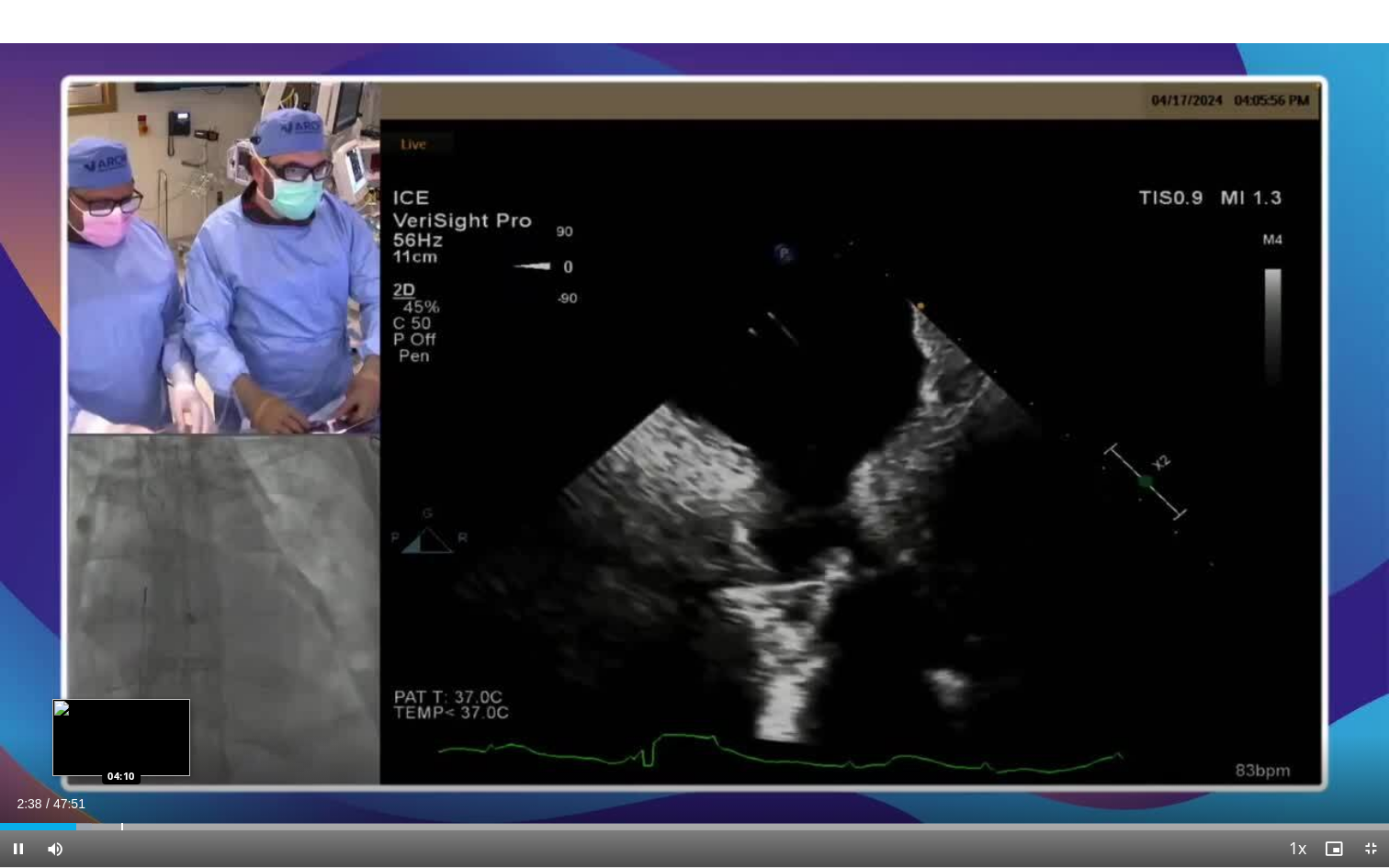 click on "Loaded :  6.62% 02:38 04:10" at bounding box center (694, 821) 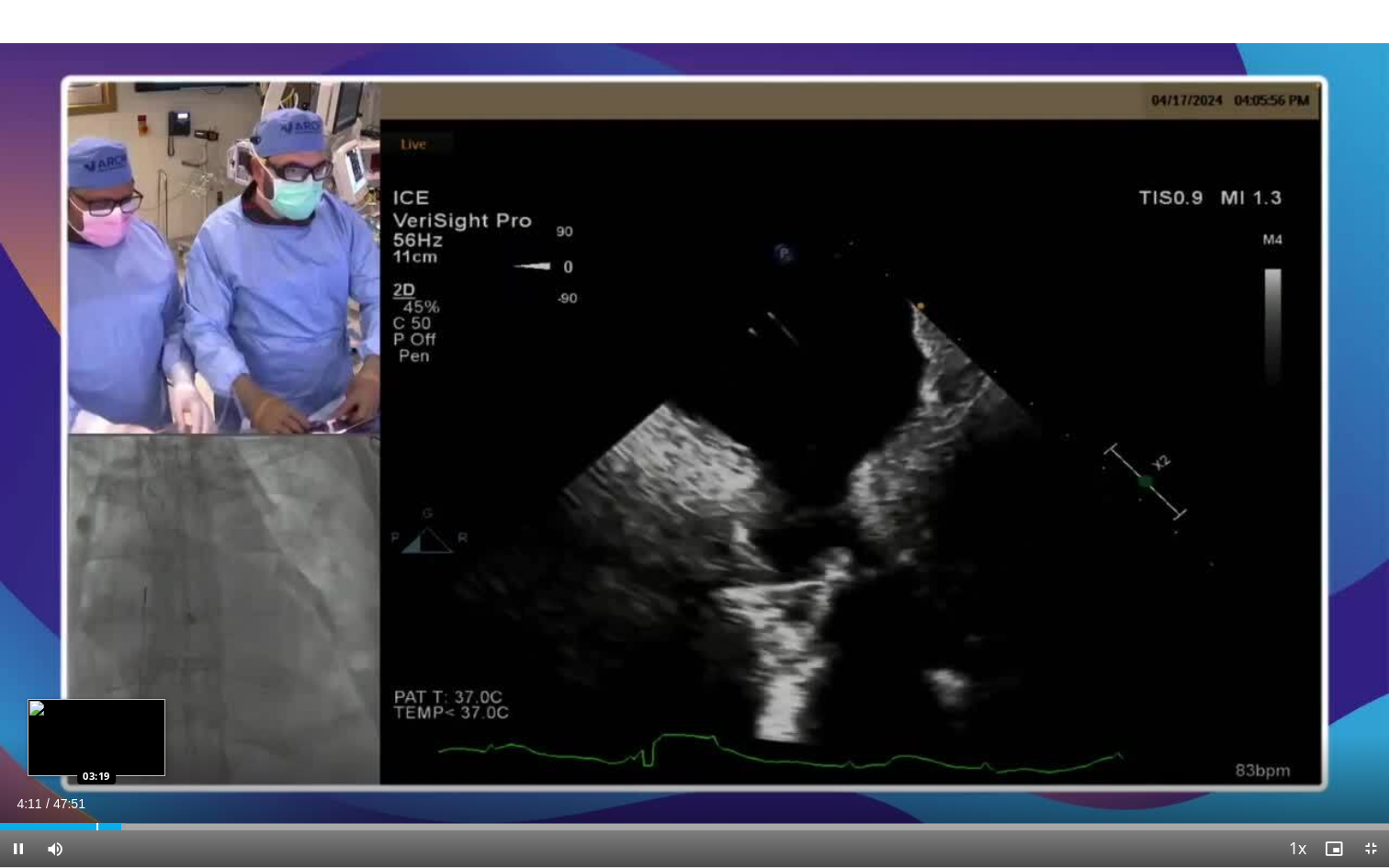 click on "Loaded :  9.06% 04:11 03:19" at bounding box center [694, 821] 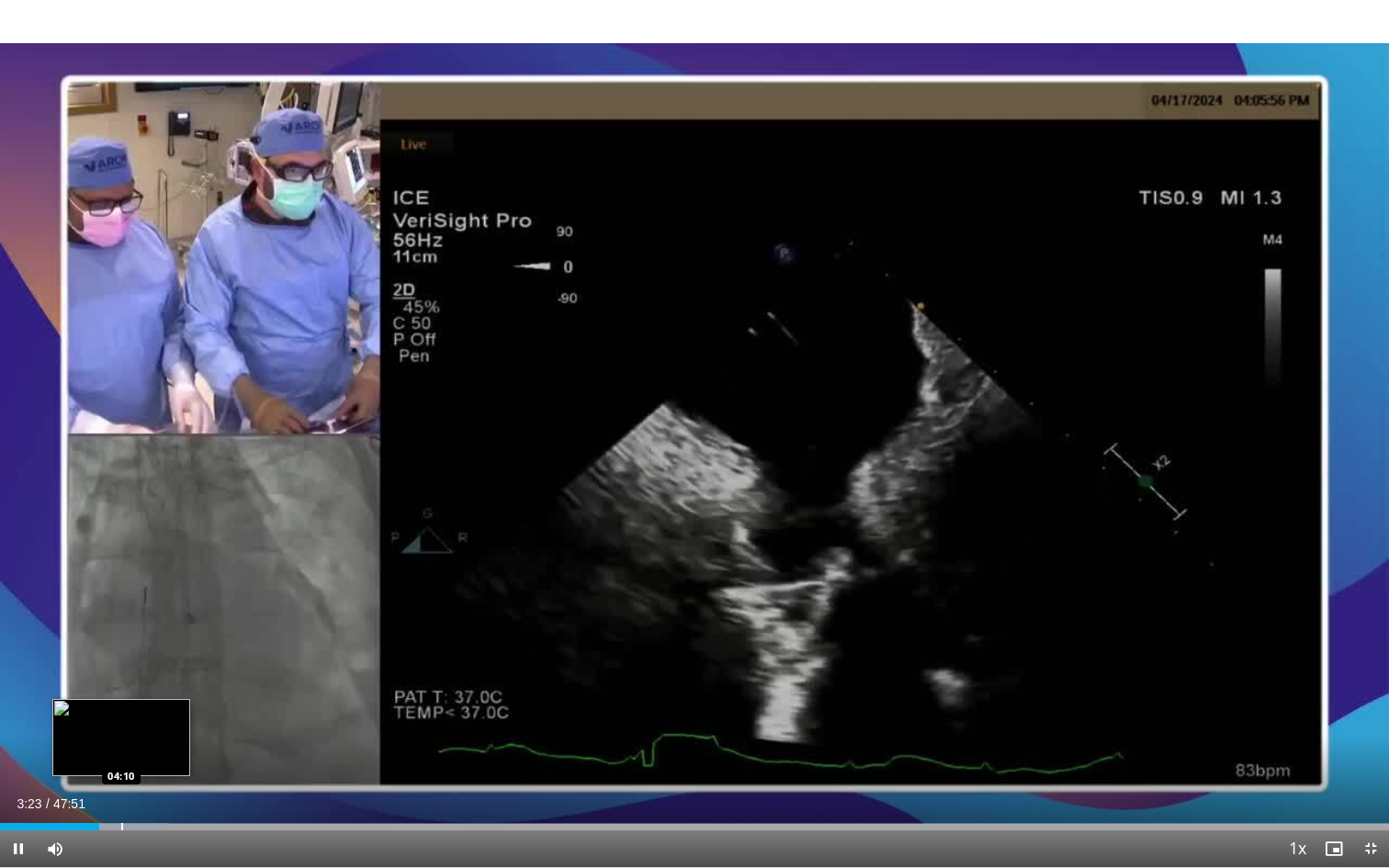 click at bounding box center (122, 827) 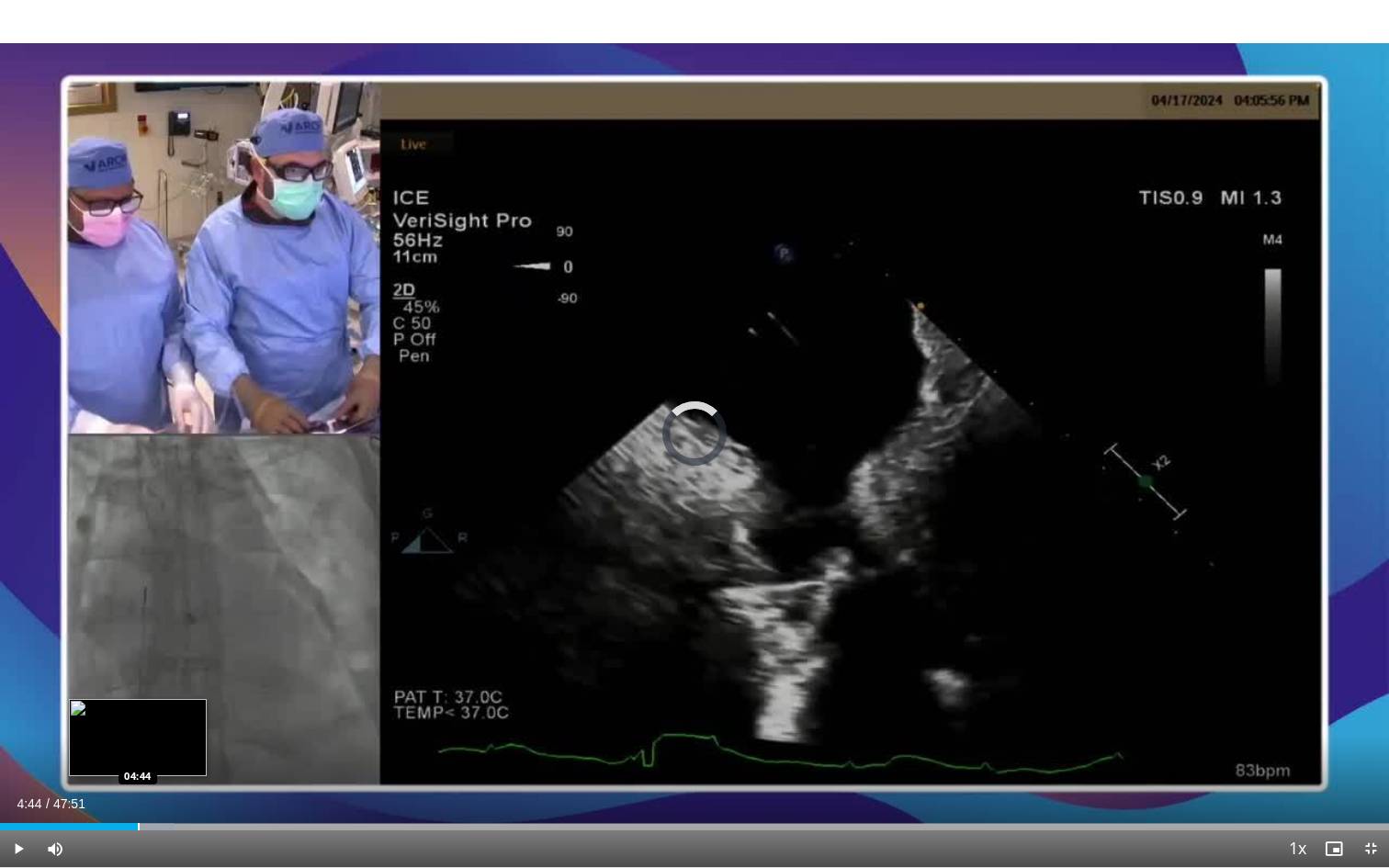 click at bounding box center [139, 827] 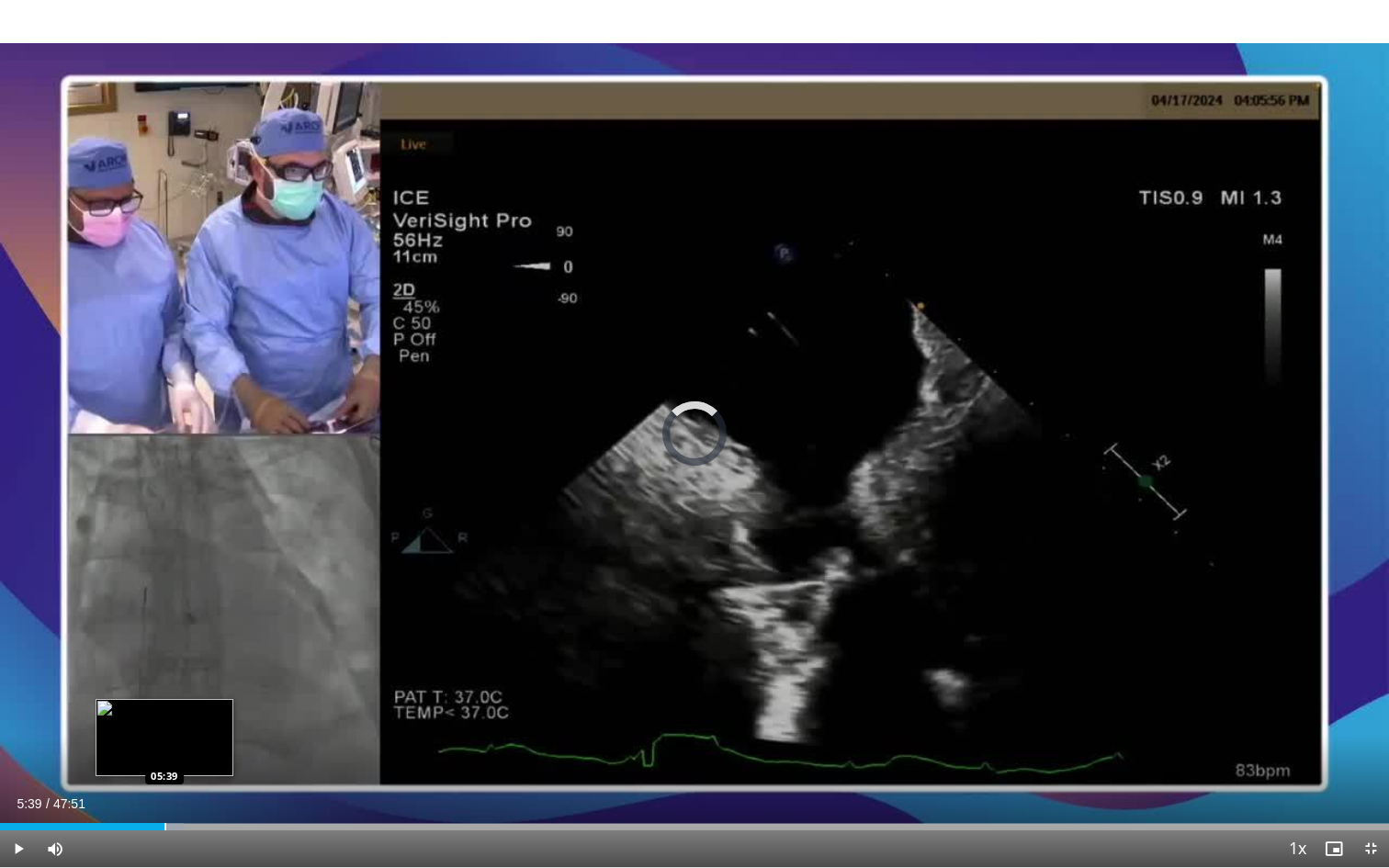 click at bounding box center [165, 827] 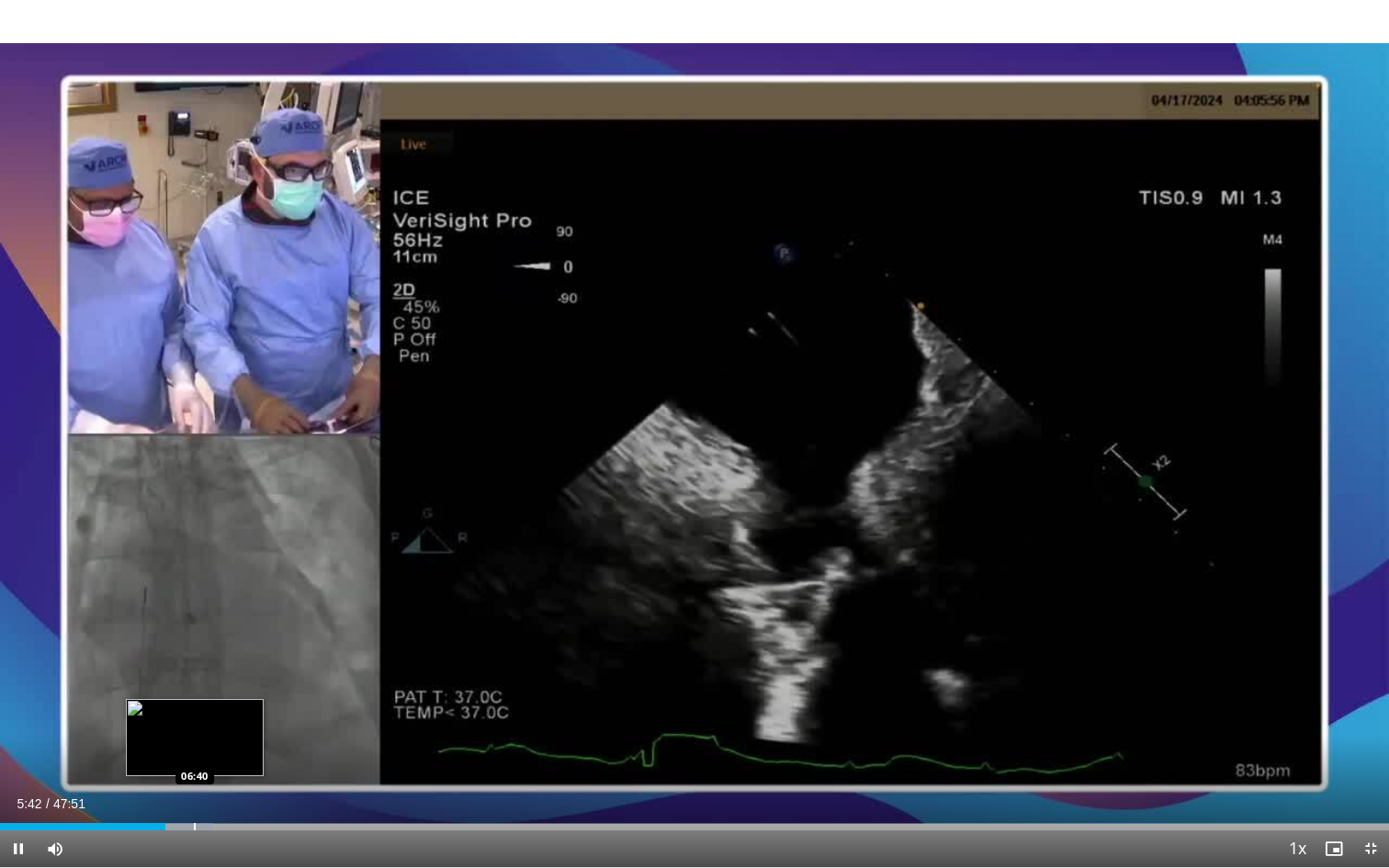 click at bounding box center (195, 827) 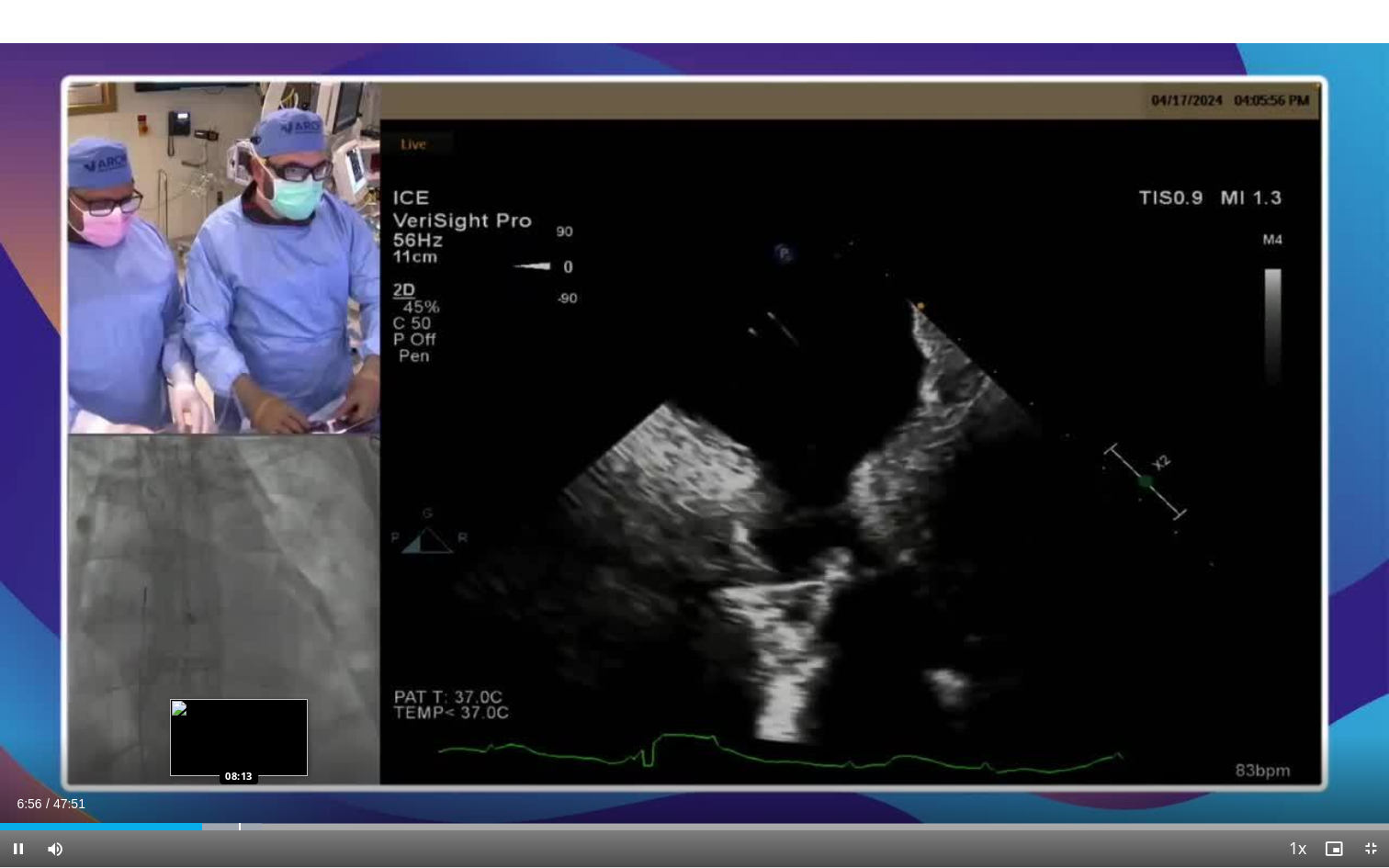 click on "Loaded :  18.83% 06:56 08:13" at bounding box center (694, 821) 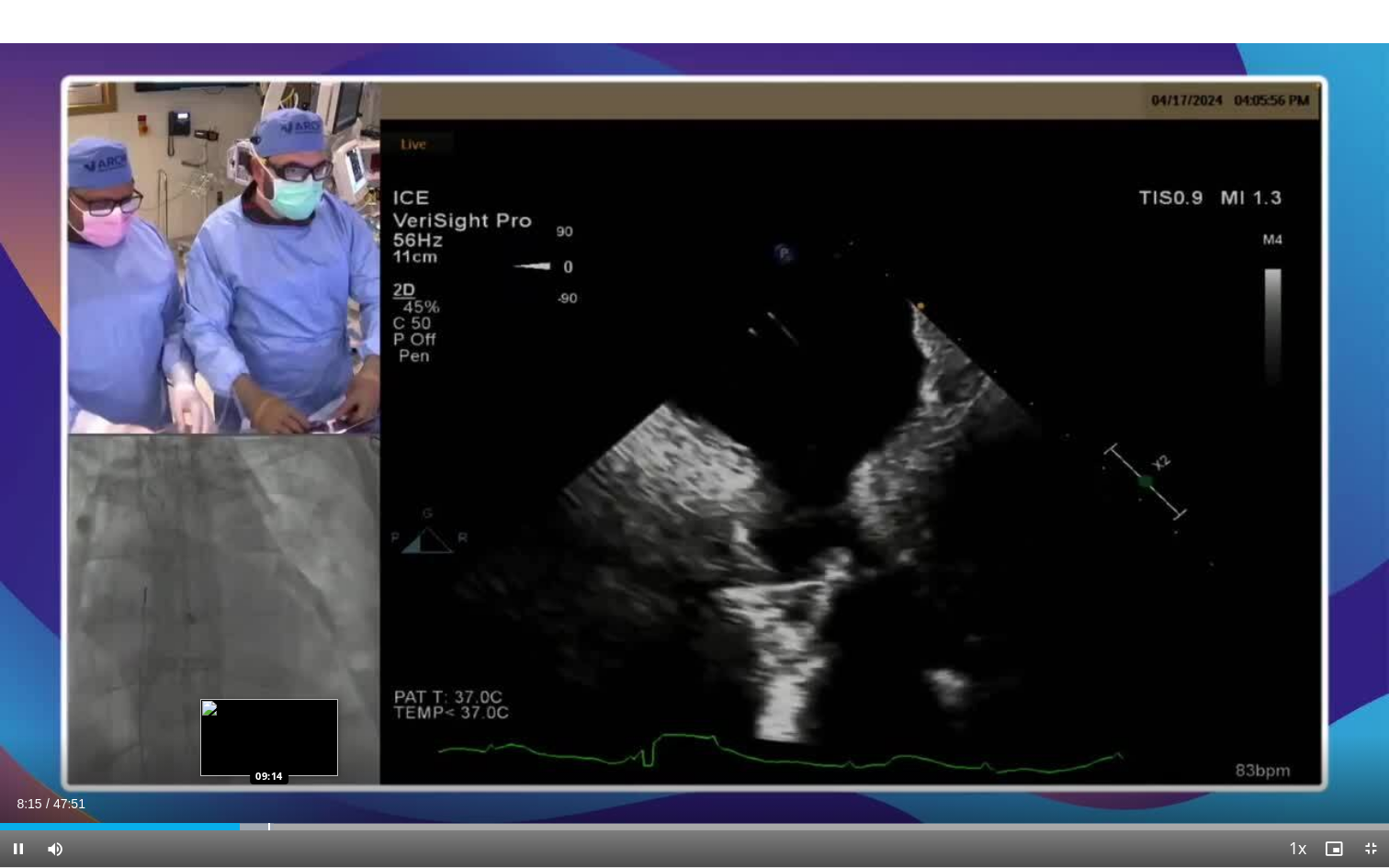 click at bounding box center (269, 827) 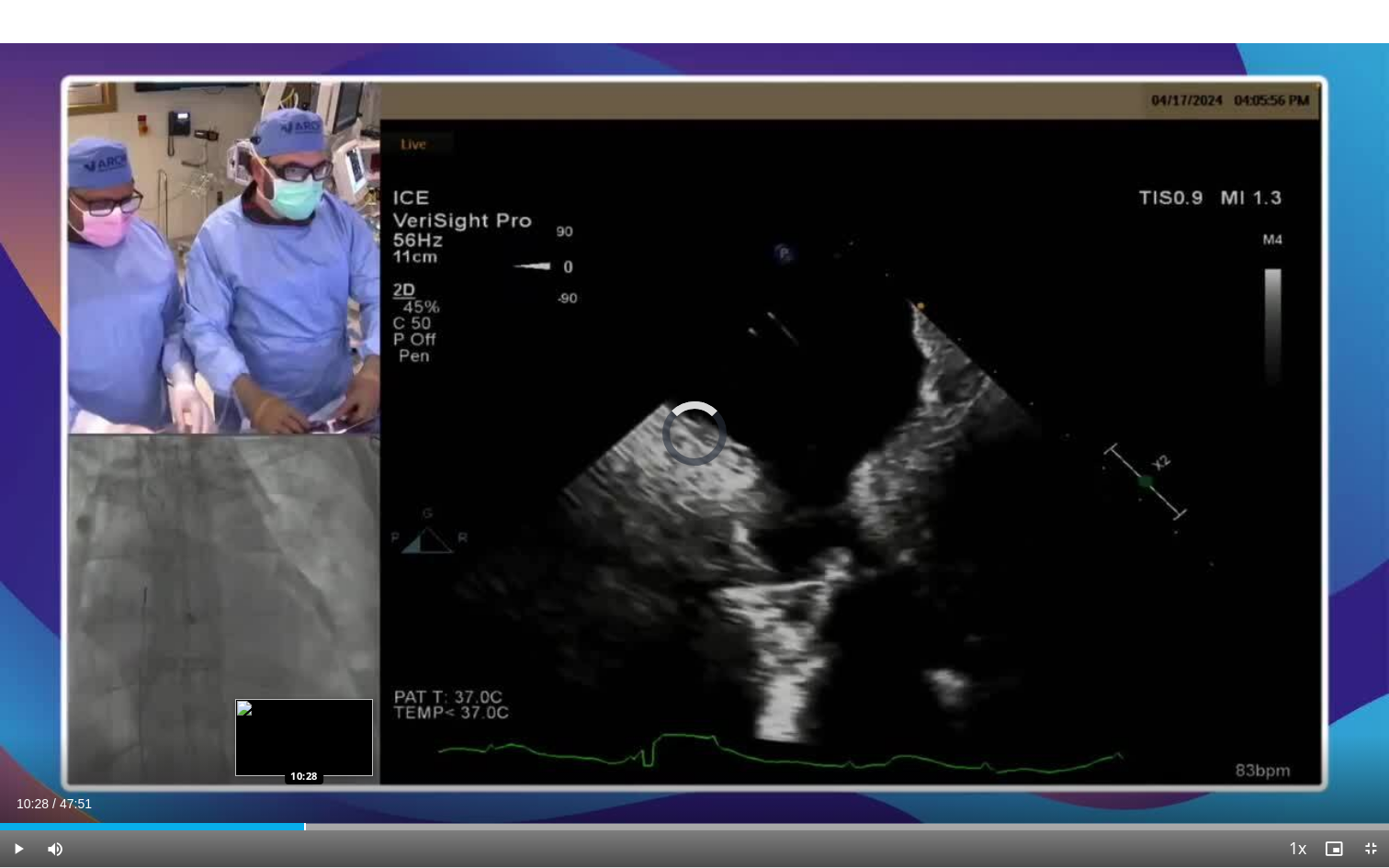 click at bounding box center (305, 827) 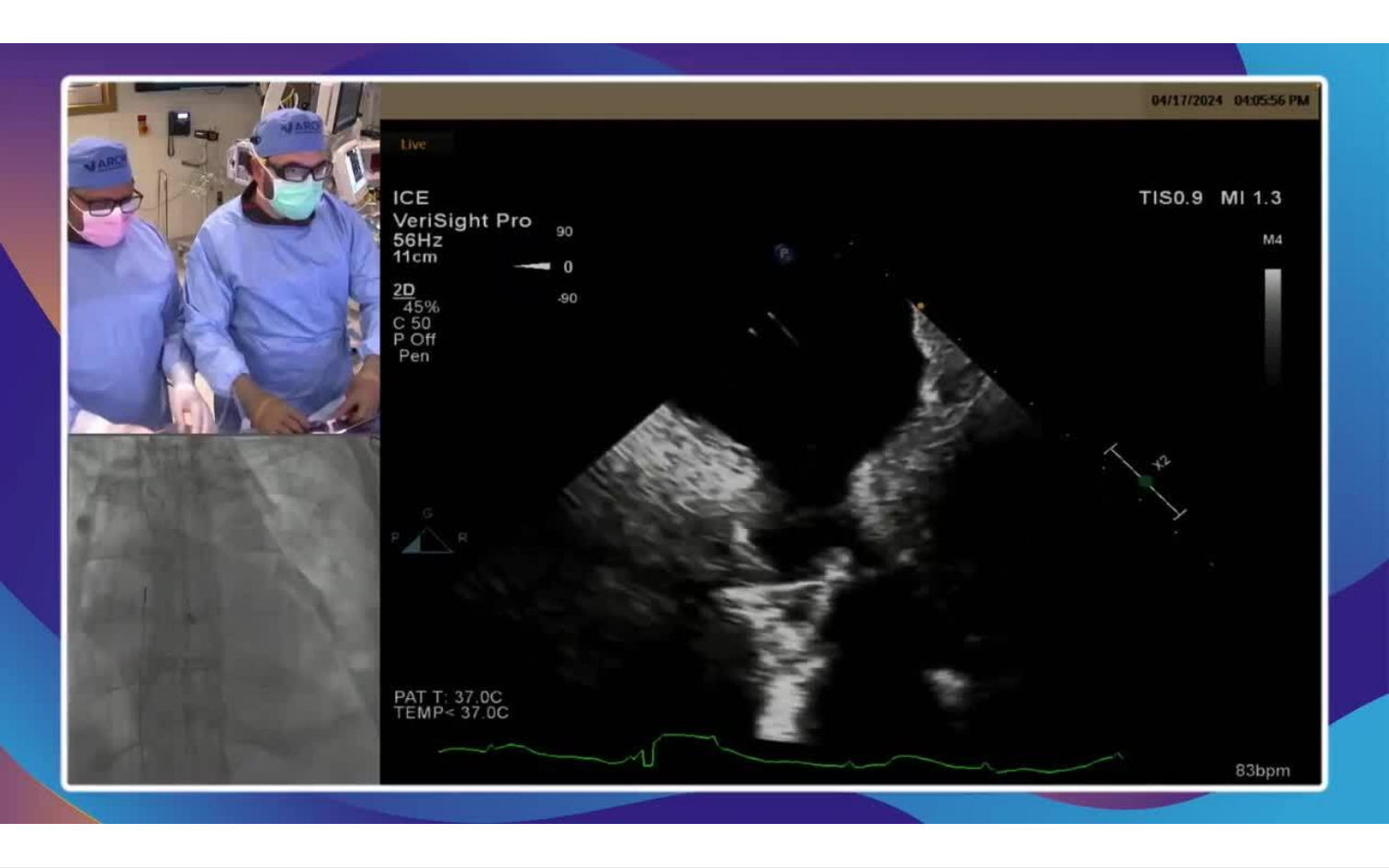 click on "10 seconds
Tap to unmute" at bounding box center [694, 434] 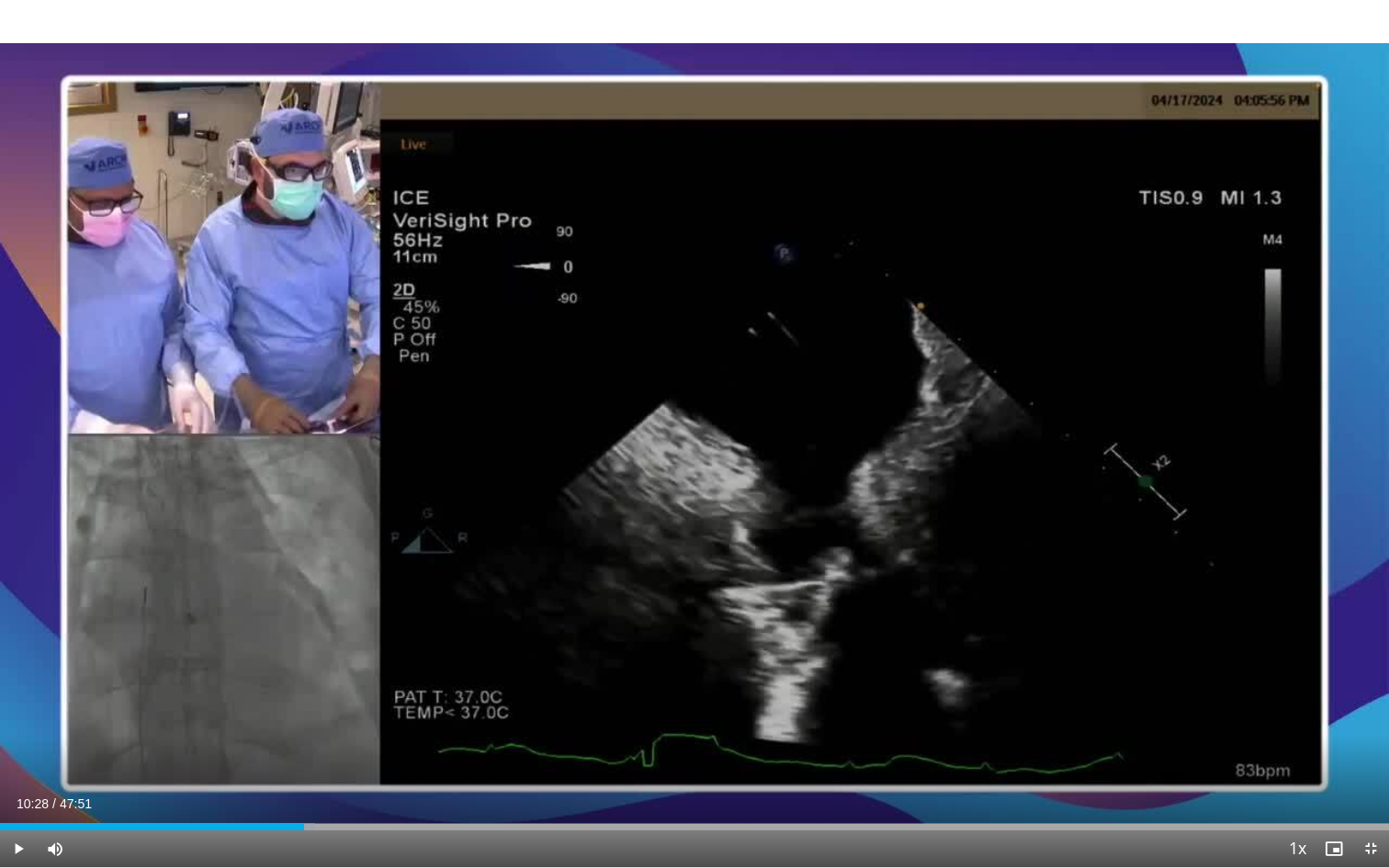 click at bounding box center [18, 849] 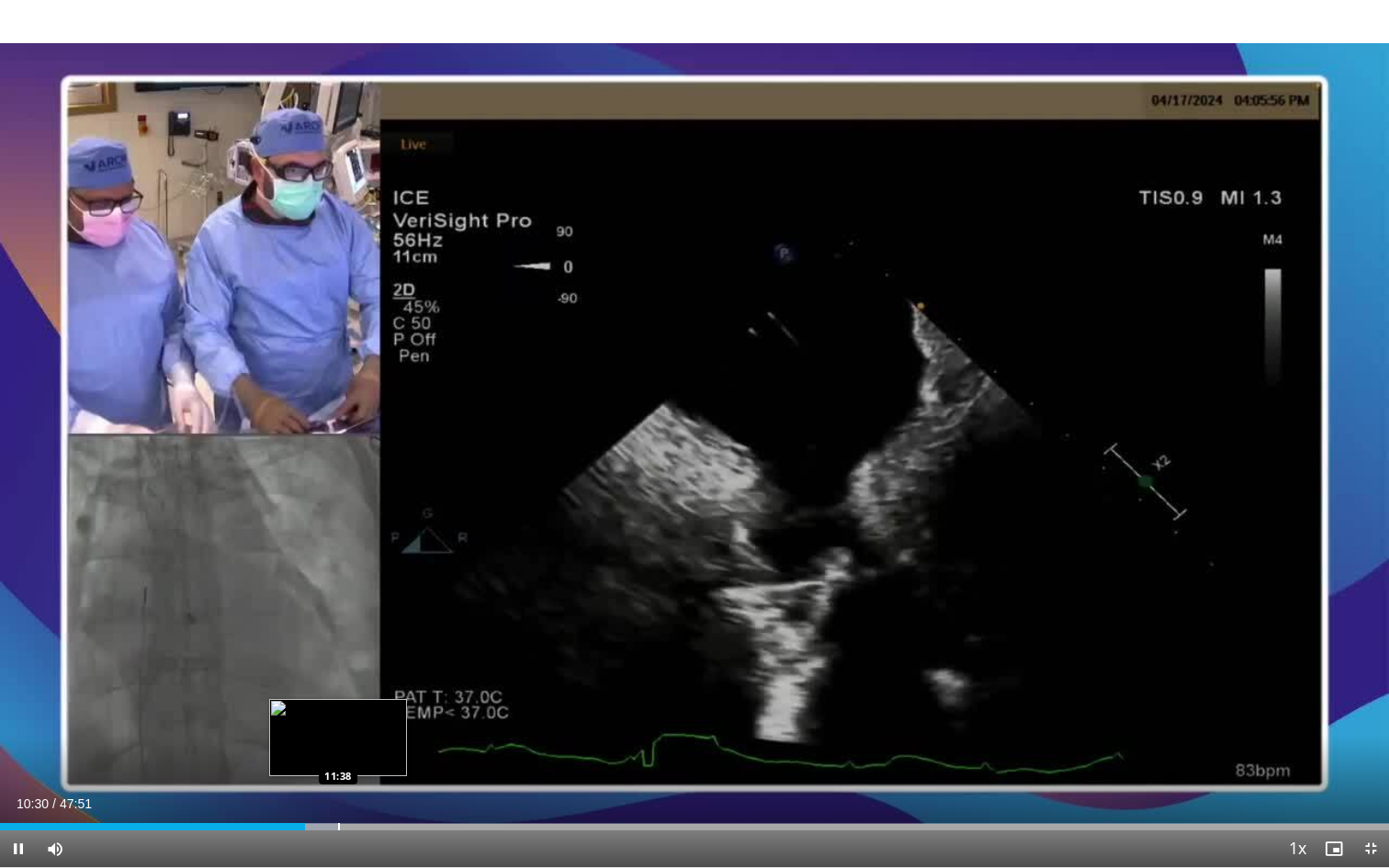 click at bounding box center [339, 827] 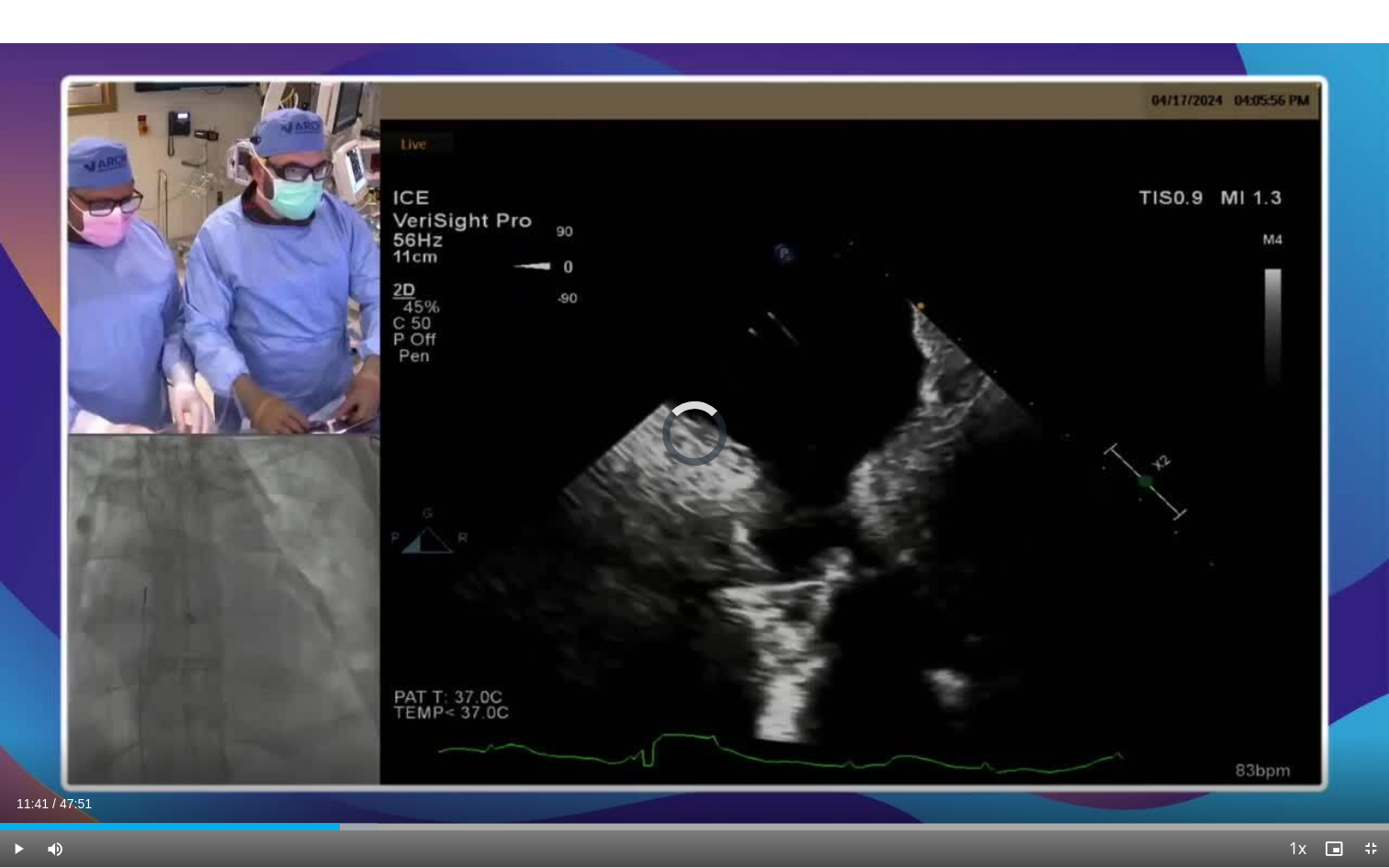 click at bounding box center [379, 827] 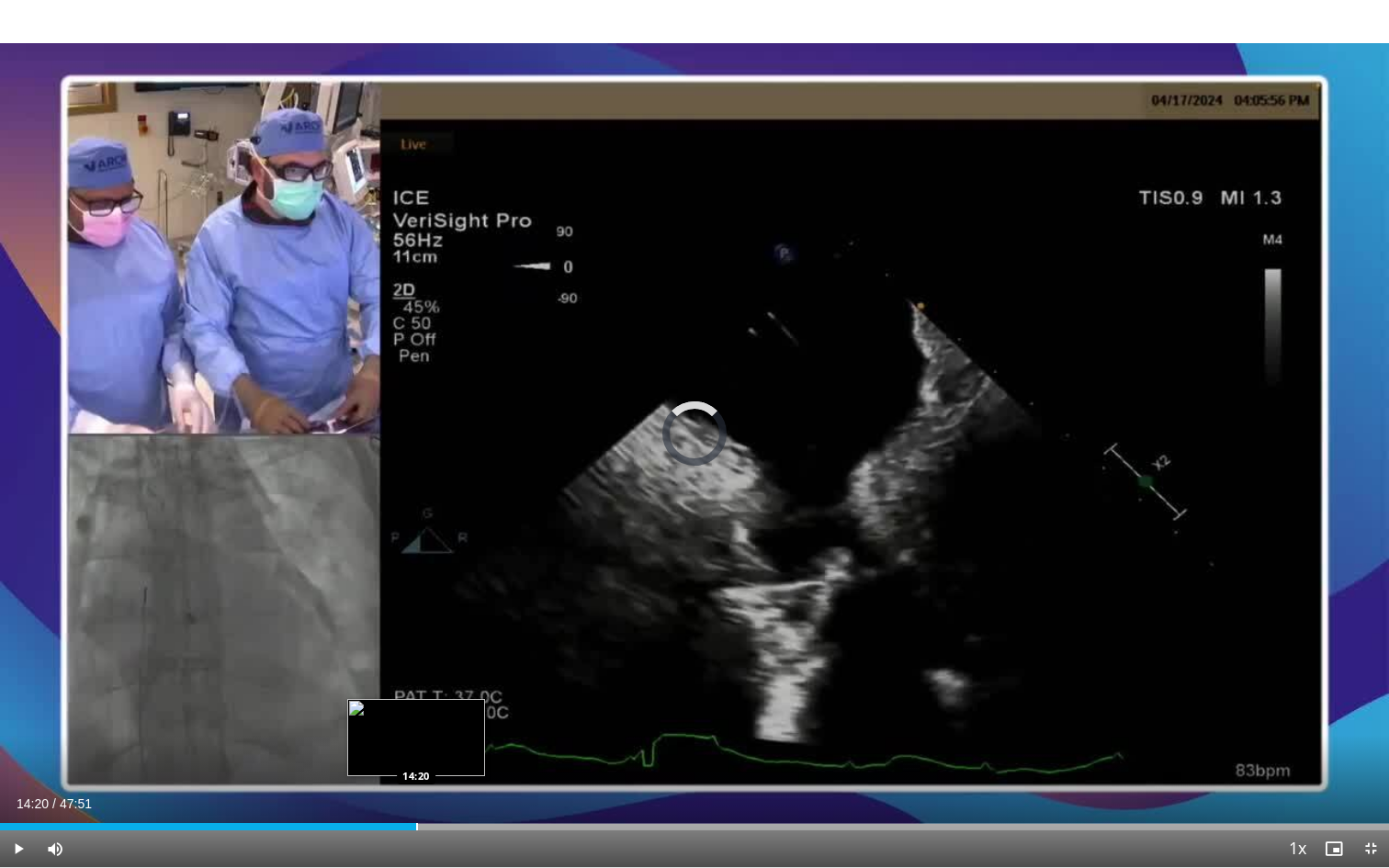 click at bounding box center (417, 827) 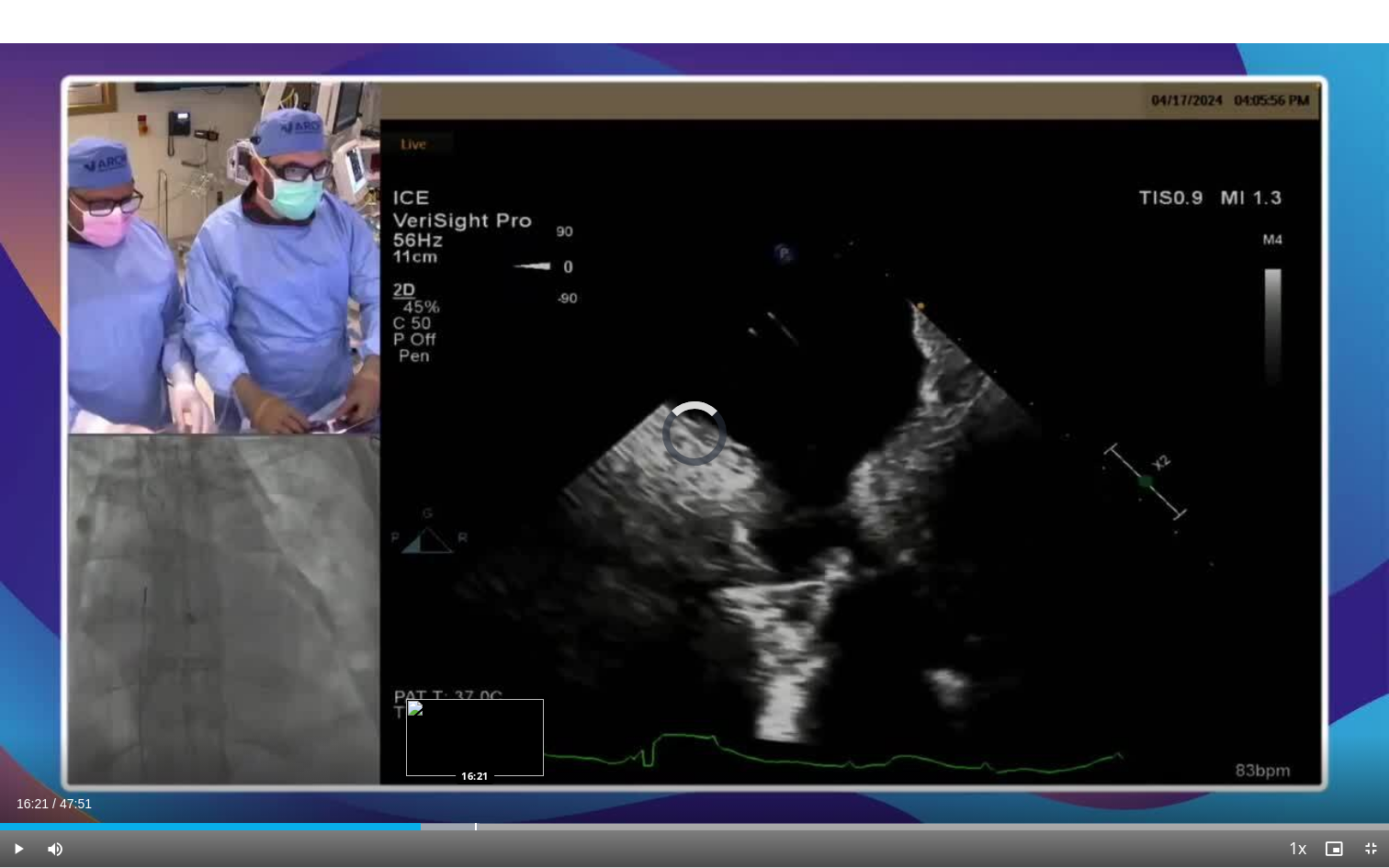 click at bounding box center (476, 827) 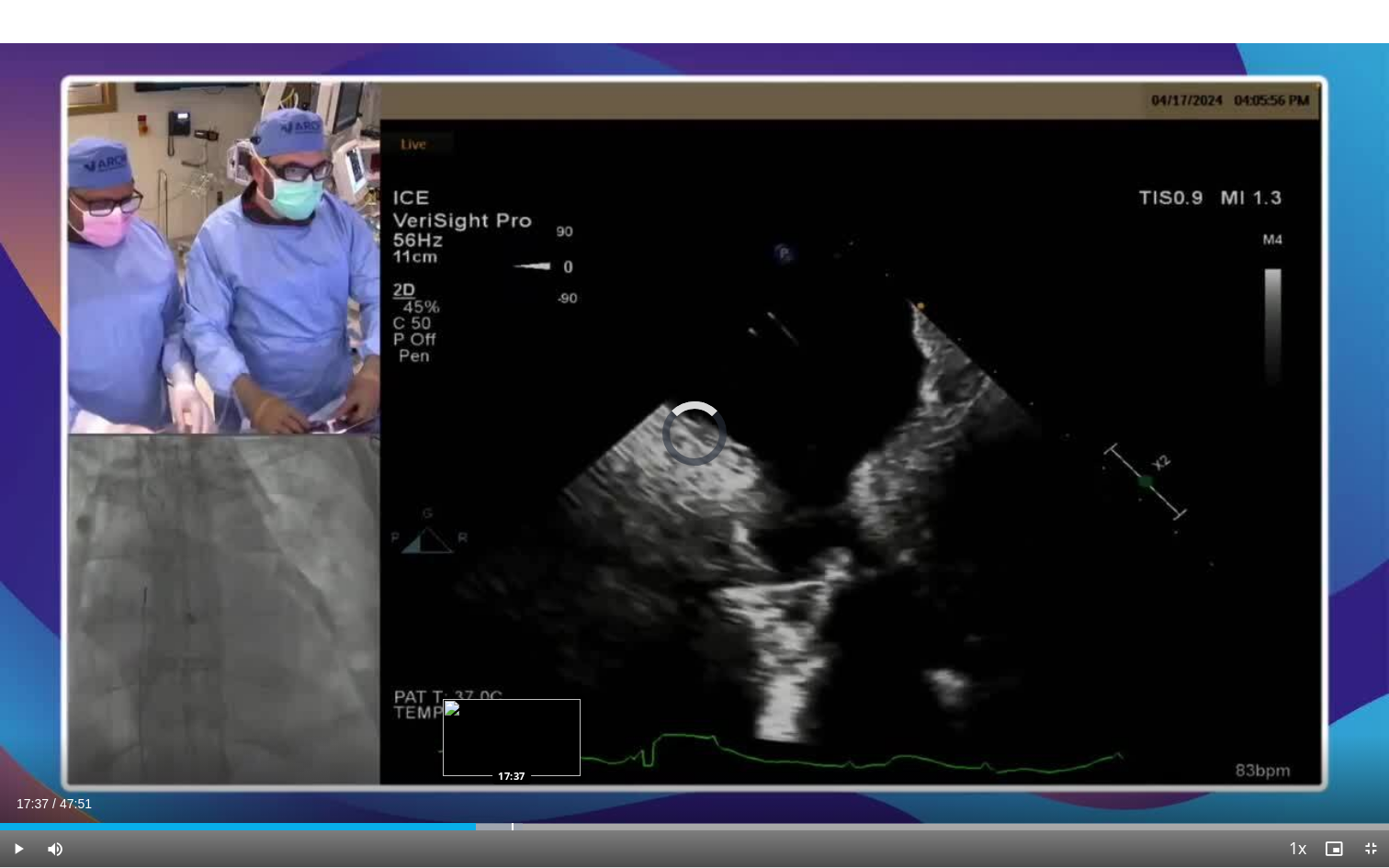 click at bounding box center [513, 827] 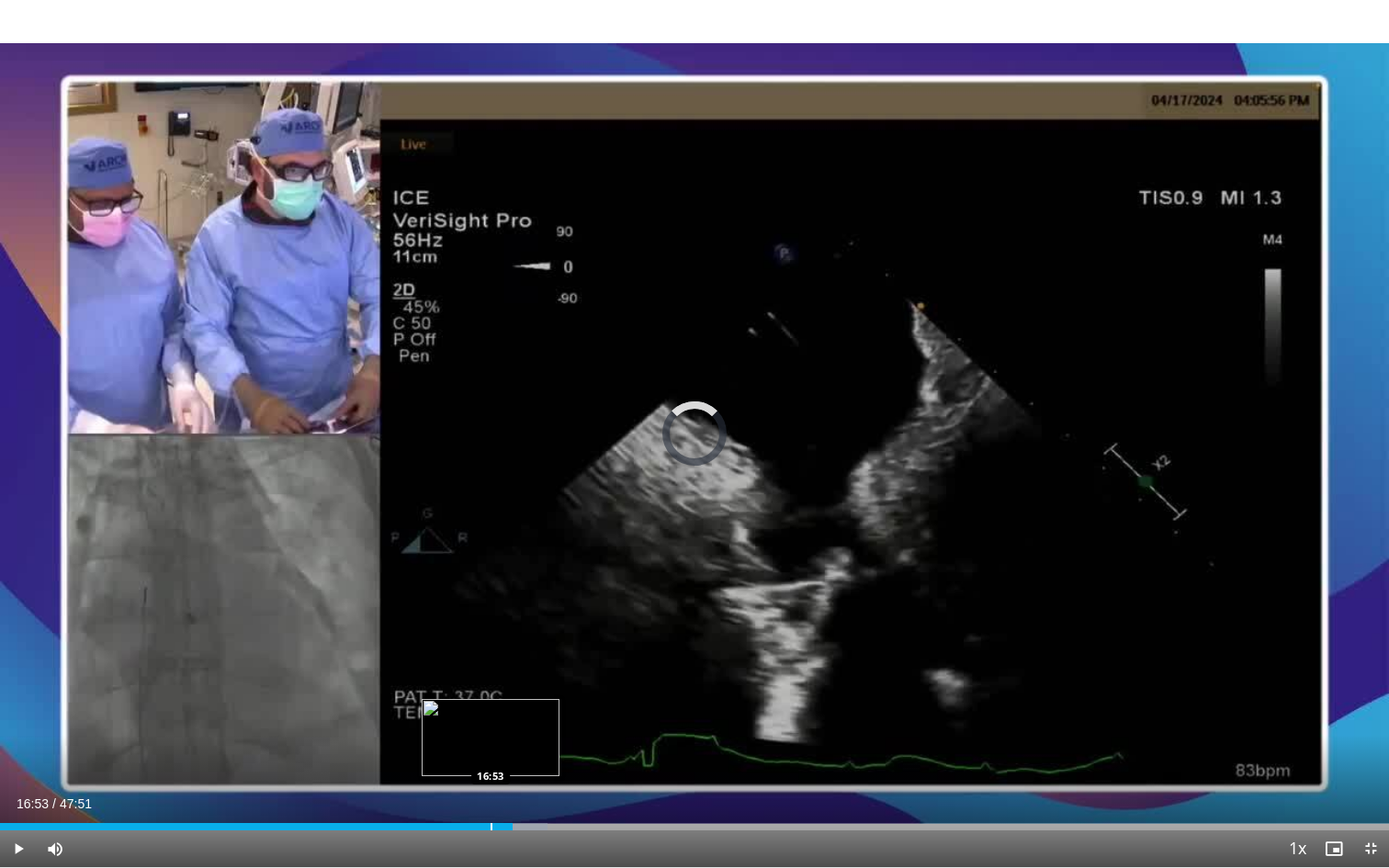 click at bounding box center (491, 827) 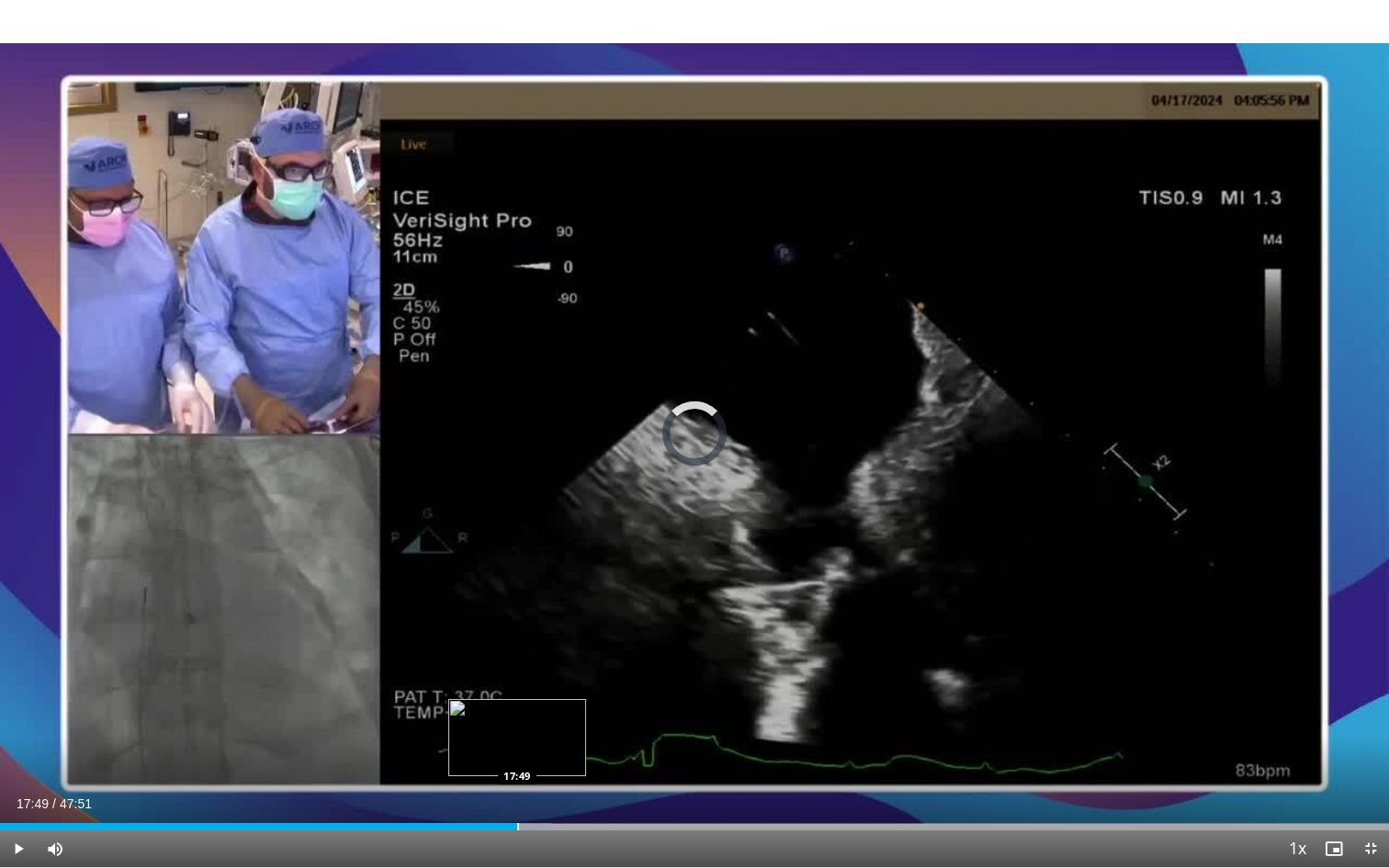 click at bounding box center [518, 827] 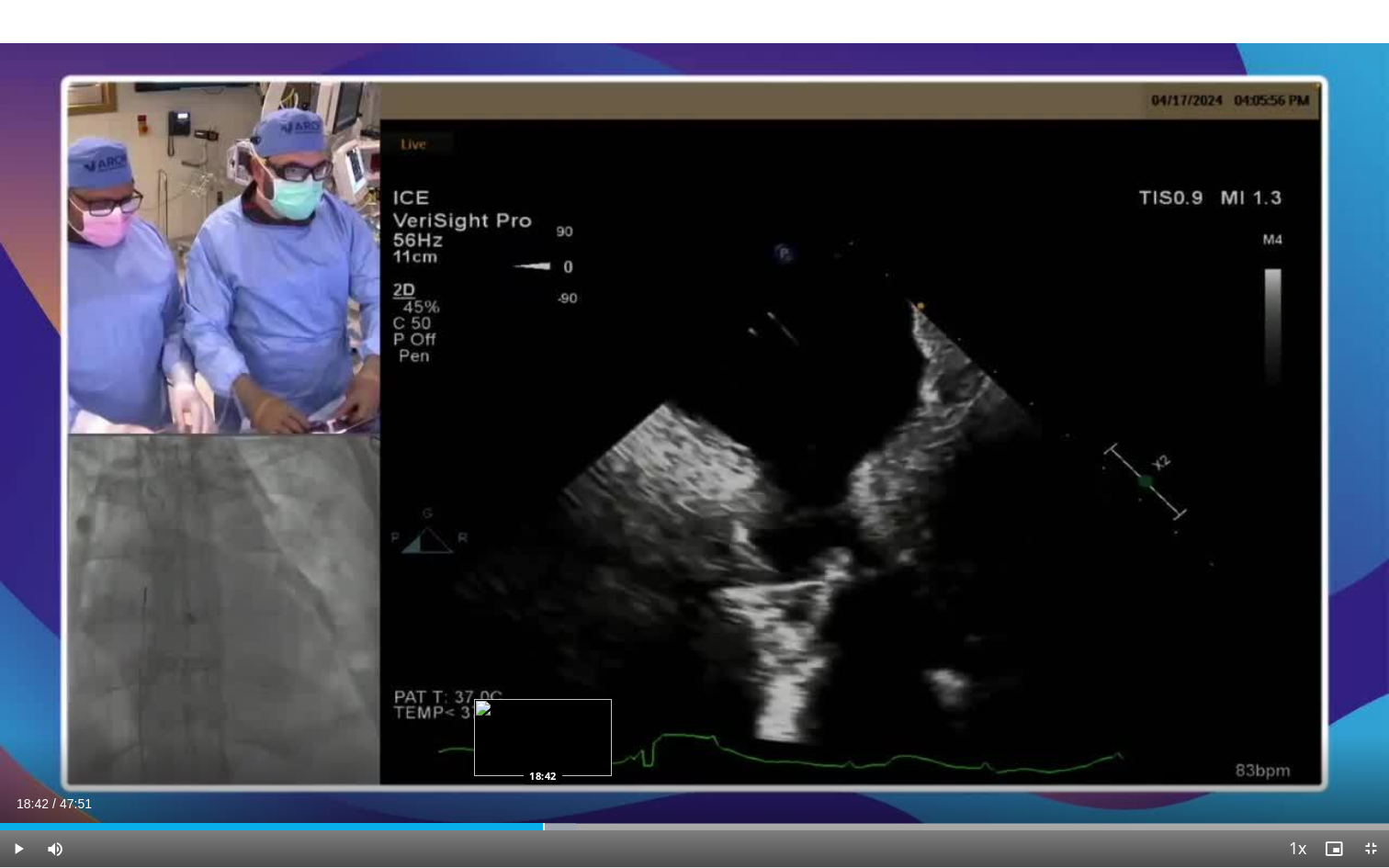 click at bounding box center [544, 827] 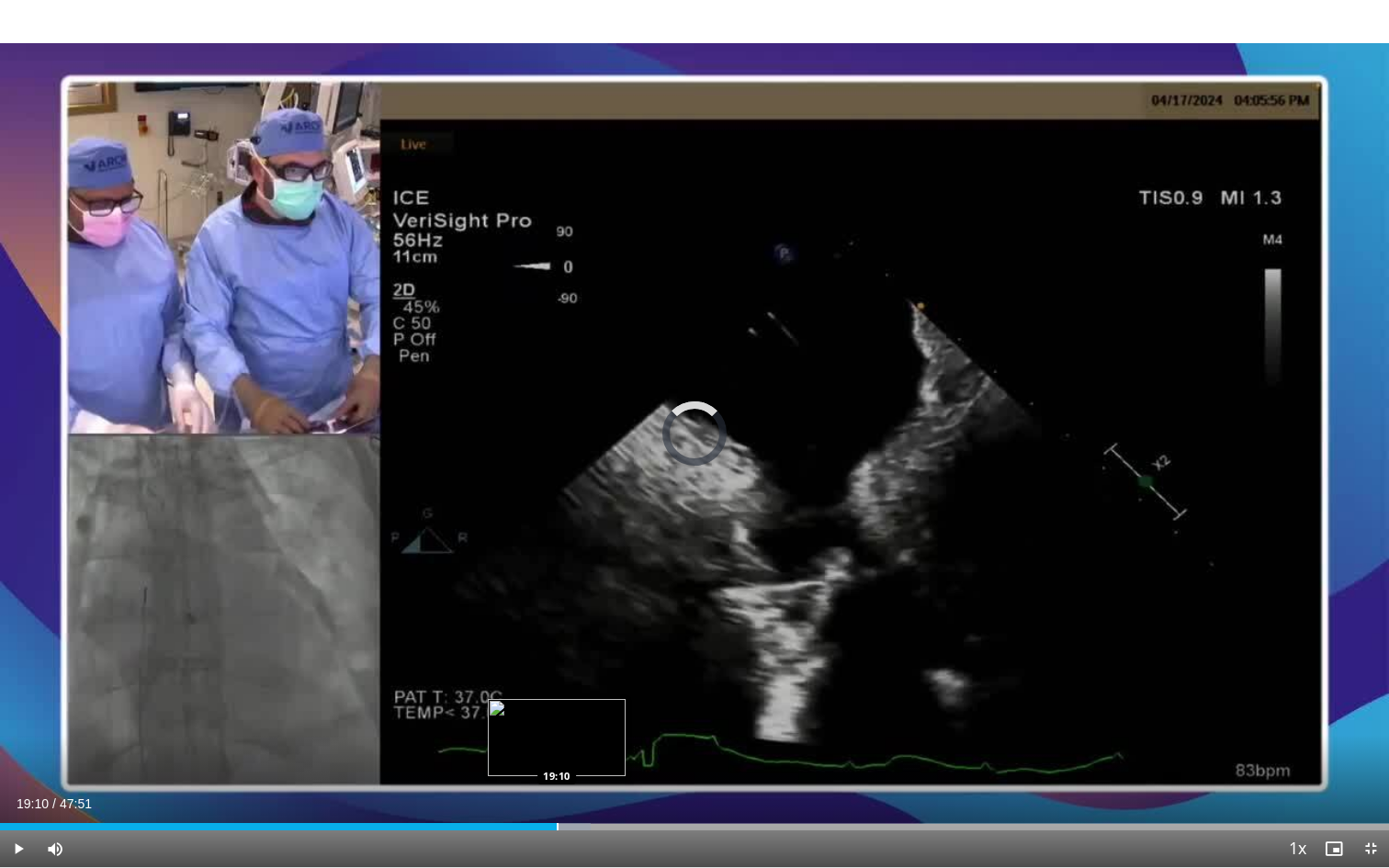click at bounding box center [558, 827] 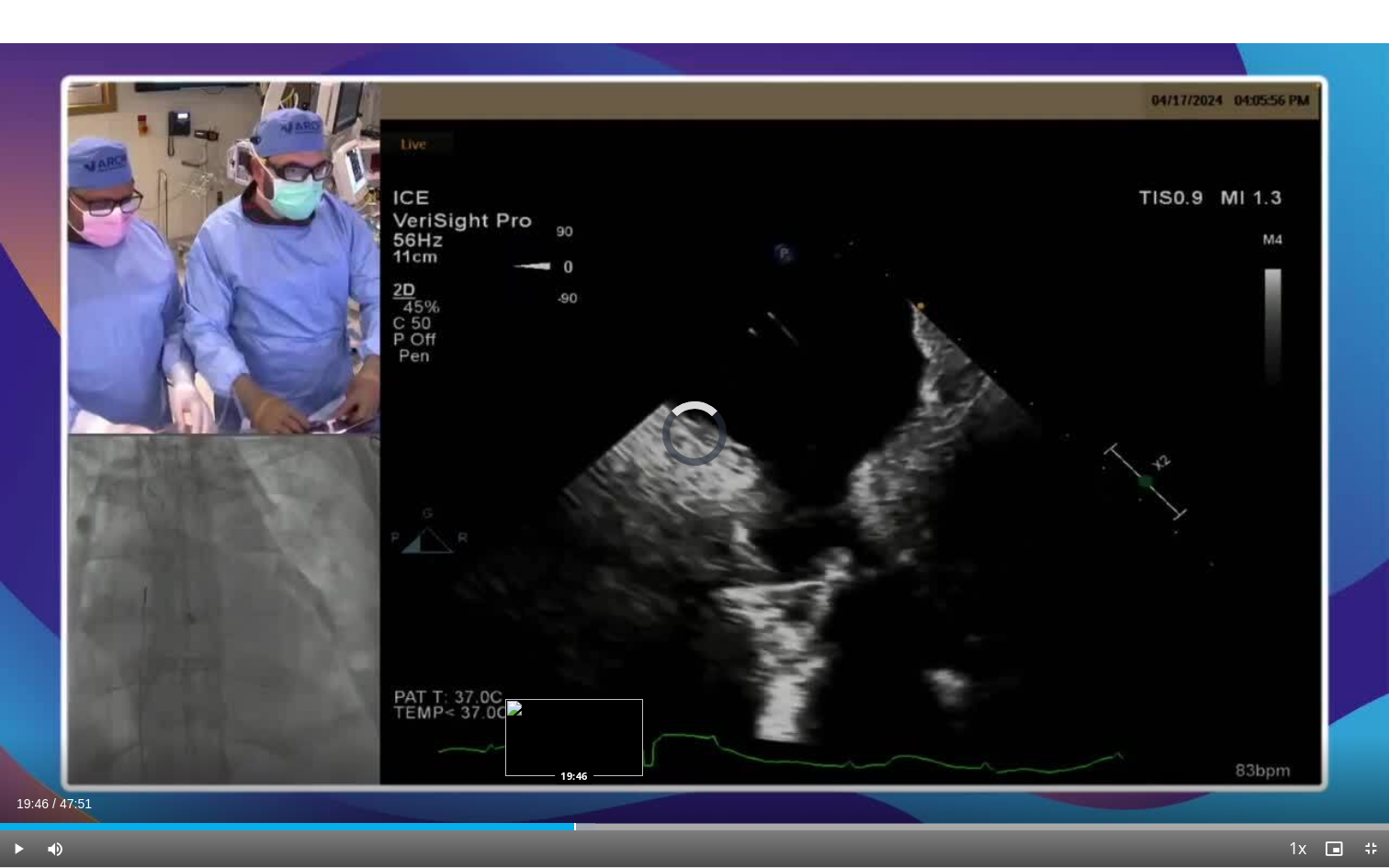 click at bounding box center (575, 827) 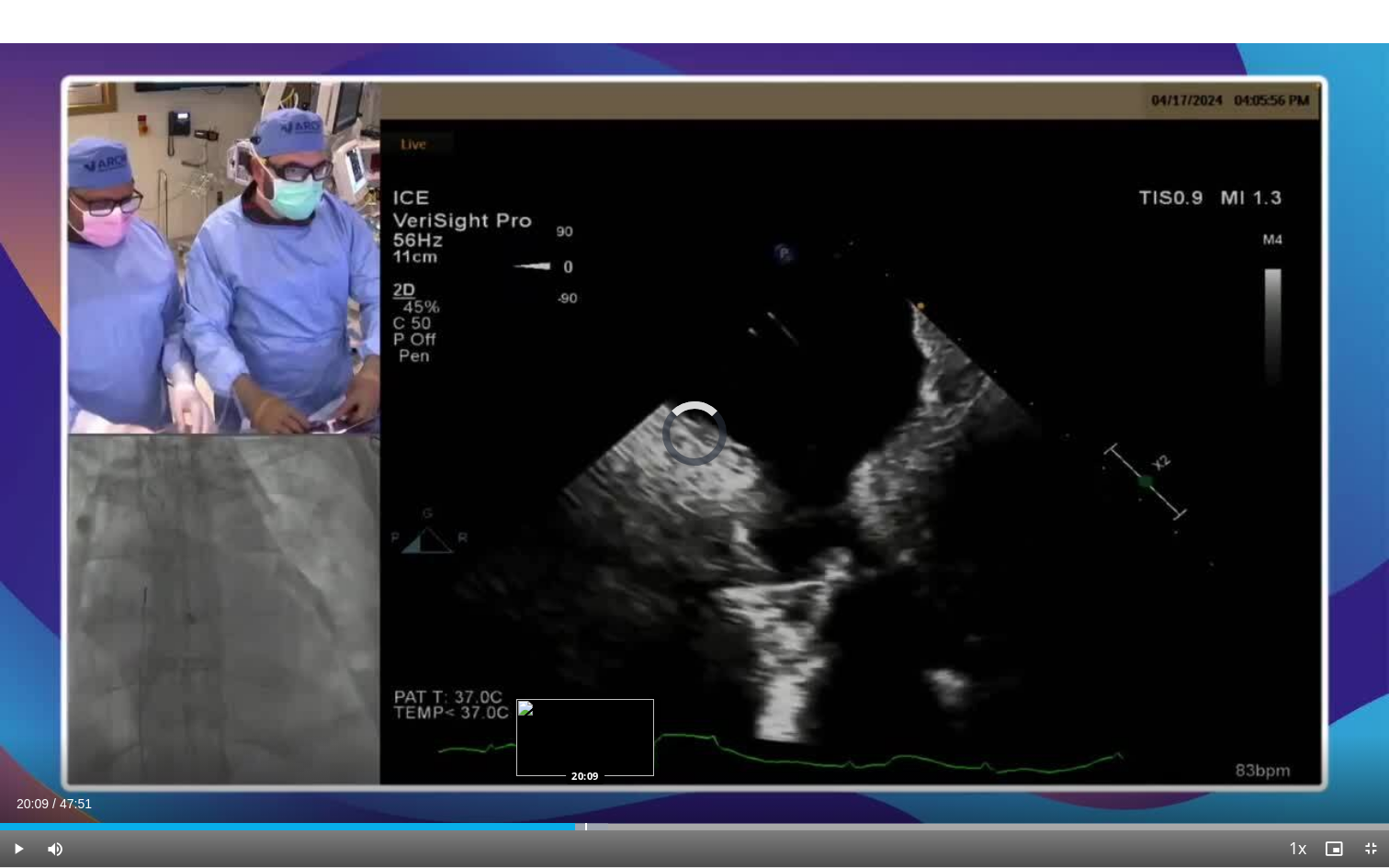 click at bounding box center [586, 827] 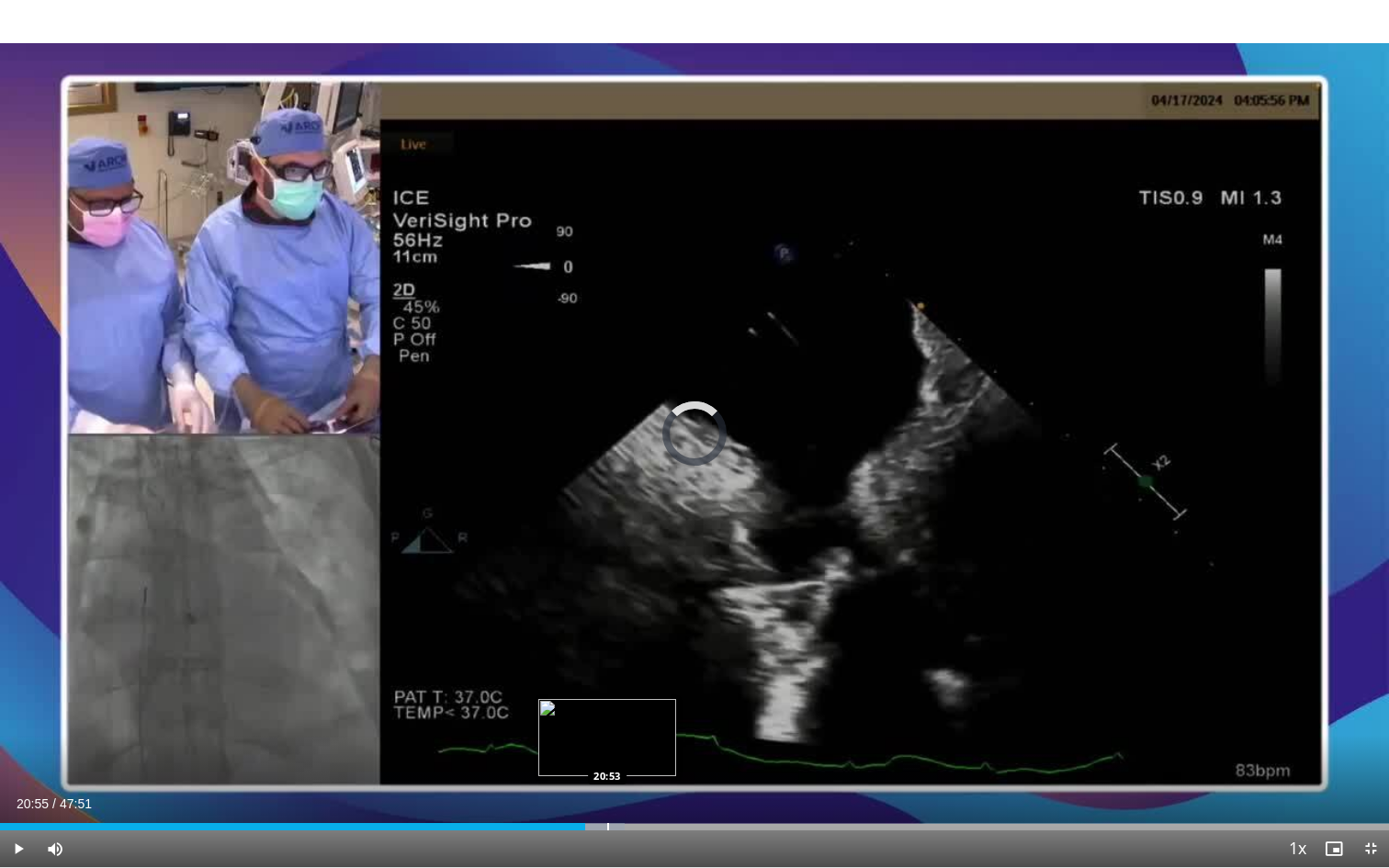 click at bounding box center [608, 827] 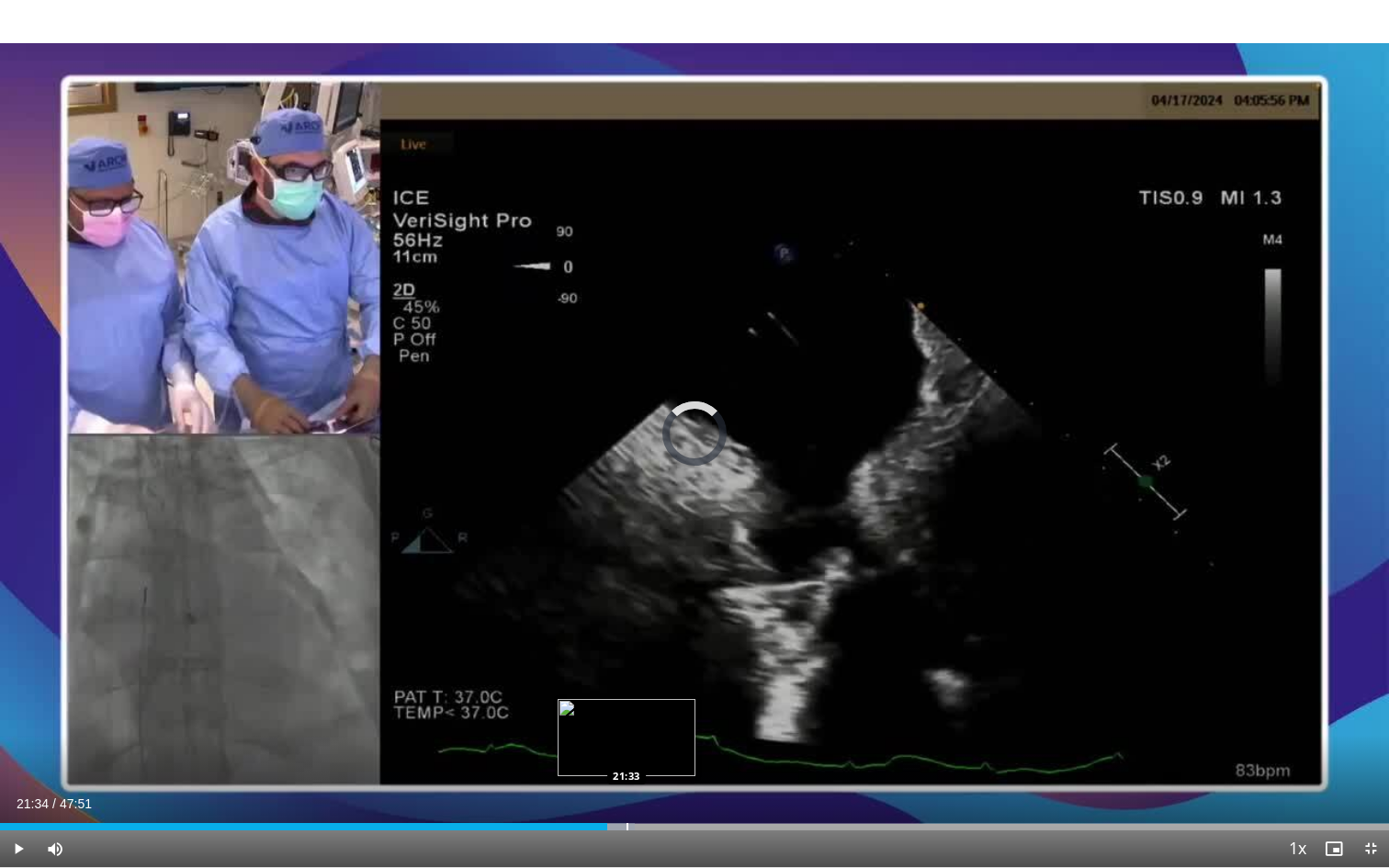 click at bounding box center [627, 827] 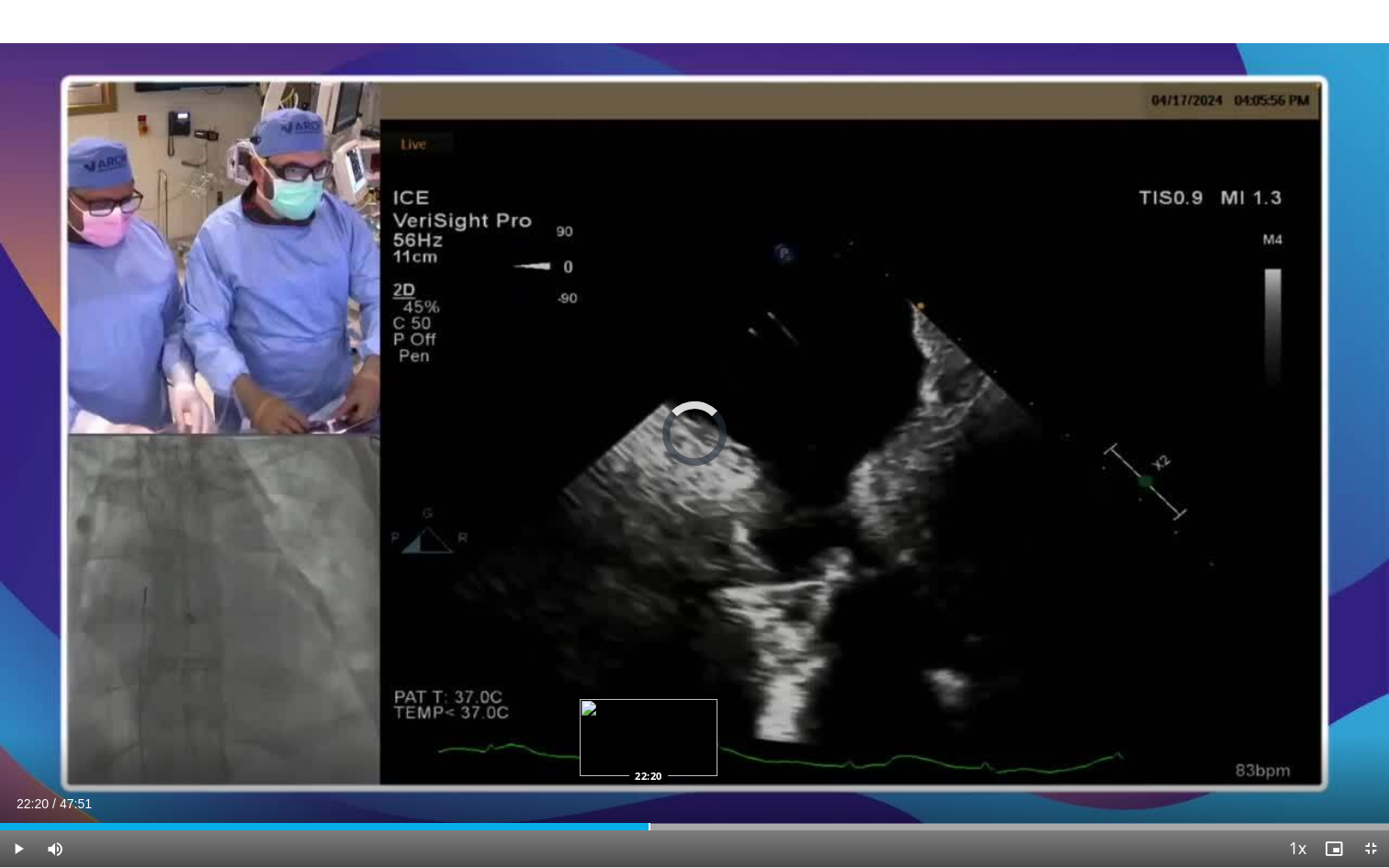 click at bounding box center [649, 827] 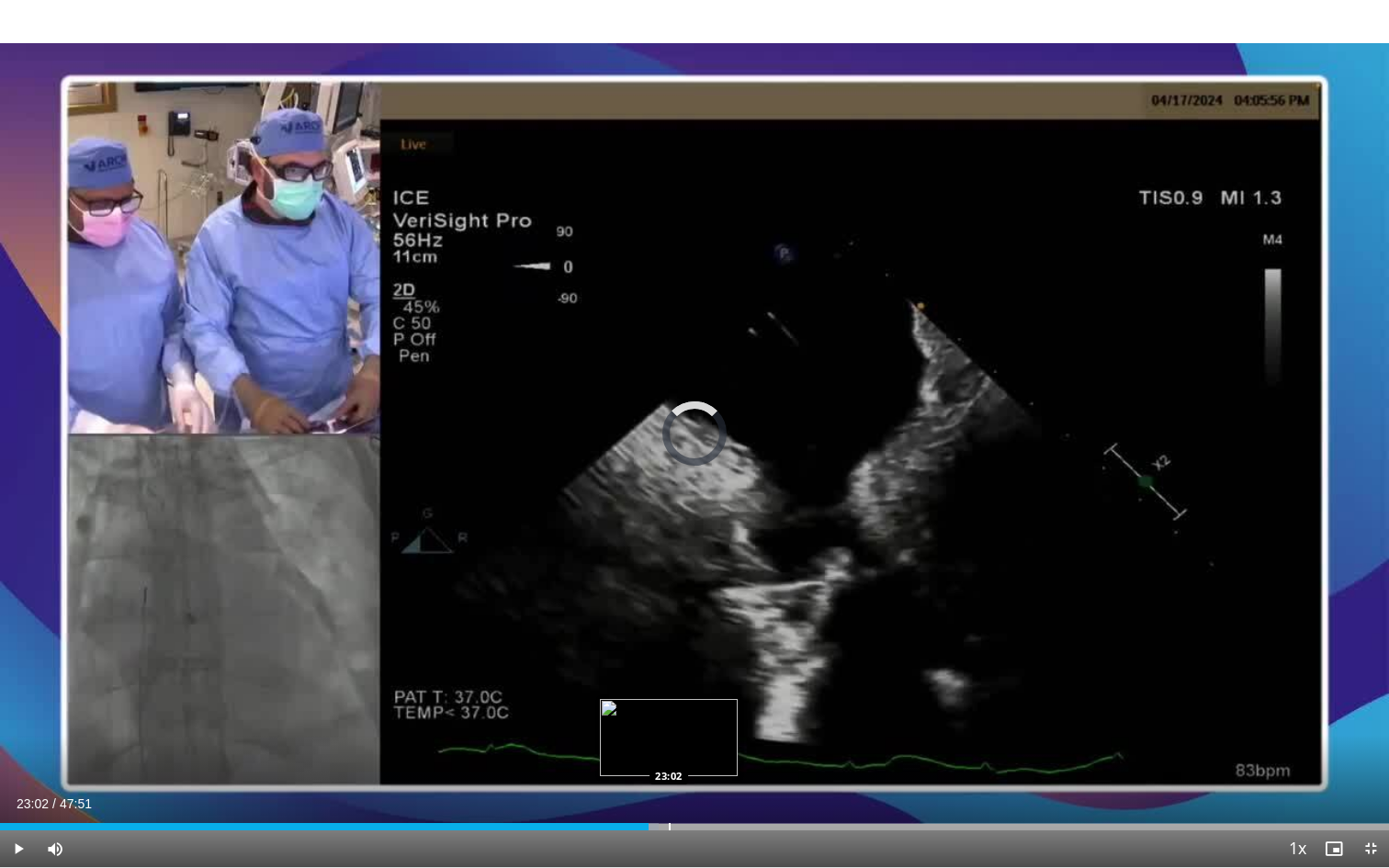 click at bounding box center (670, 827) 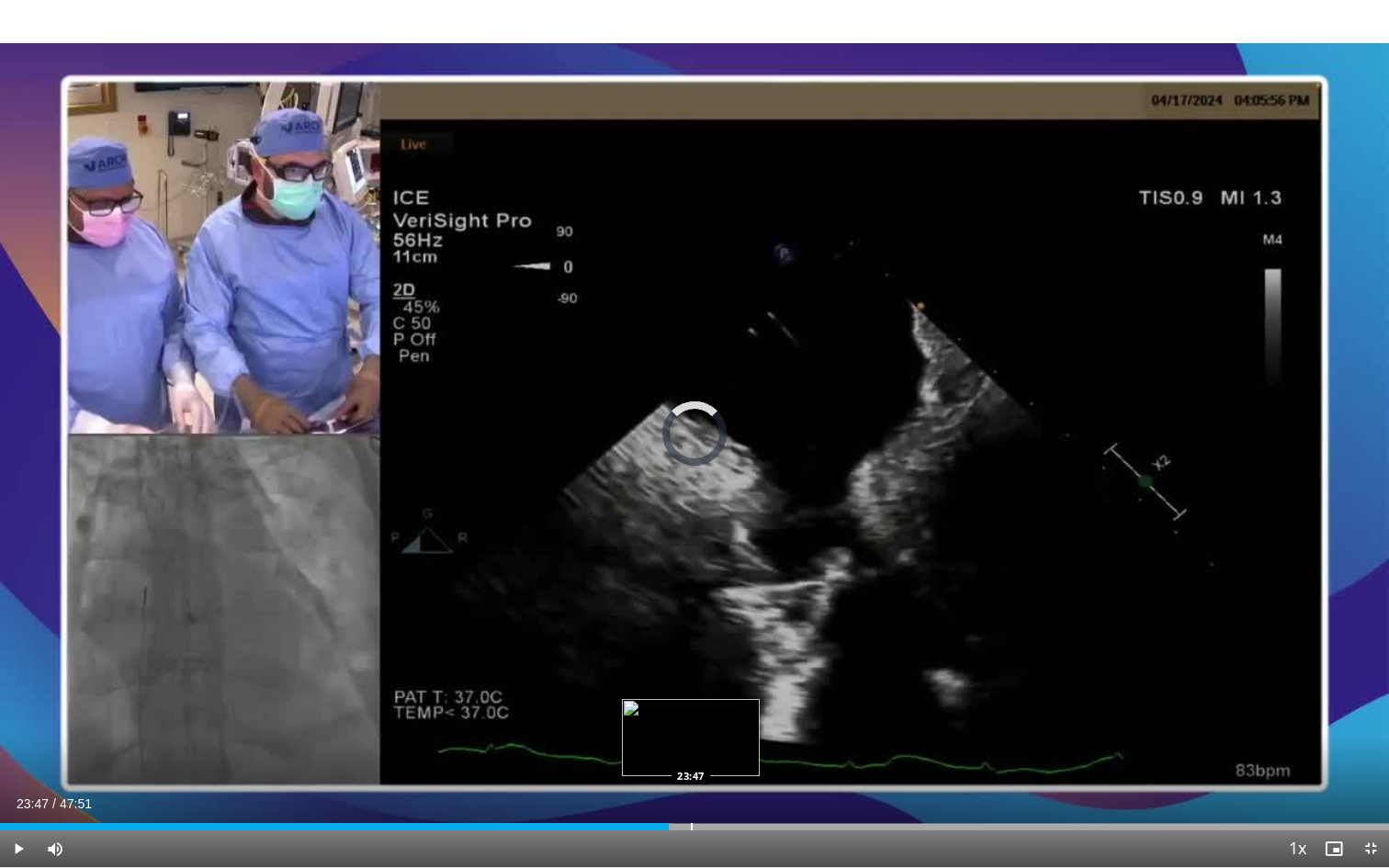 click at bounding box center [692, 827] 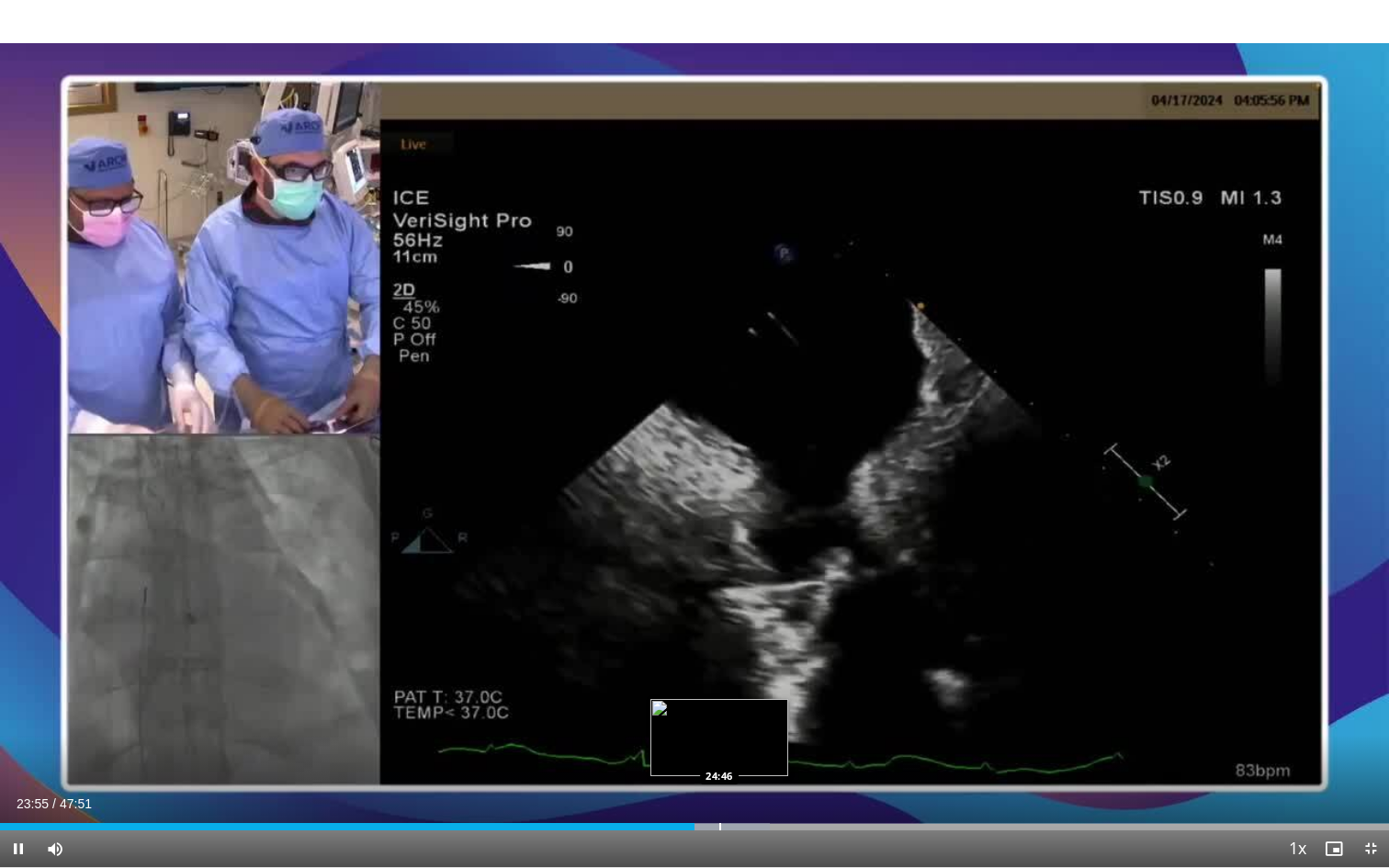 click at bounding box center (720, 827) 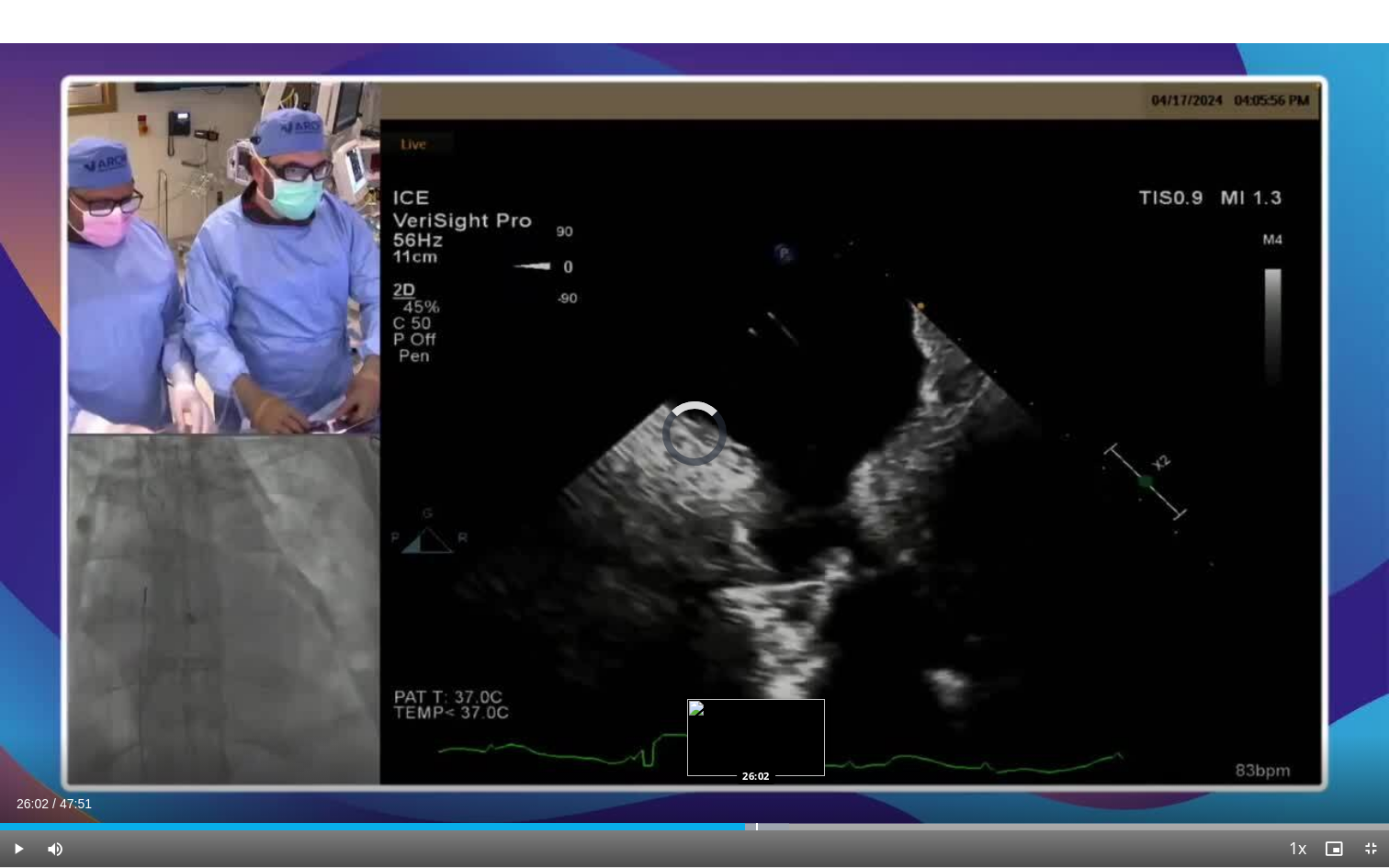 click at bounding box center [757, 827] 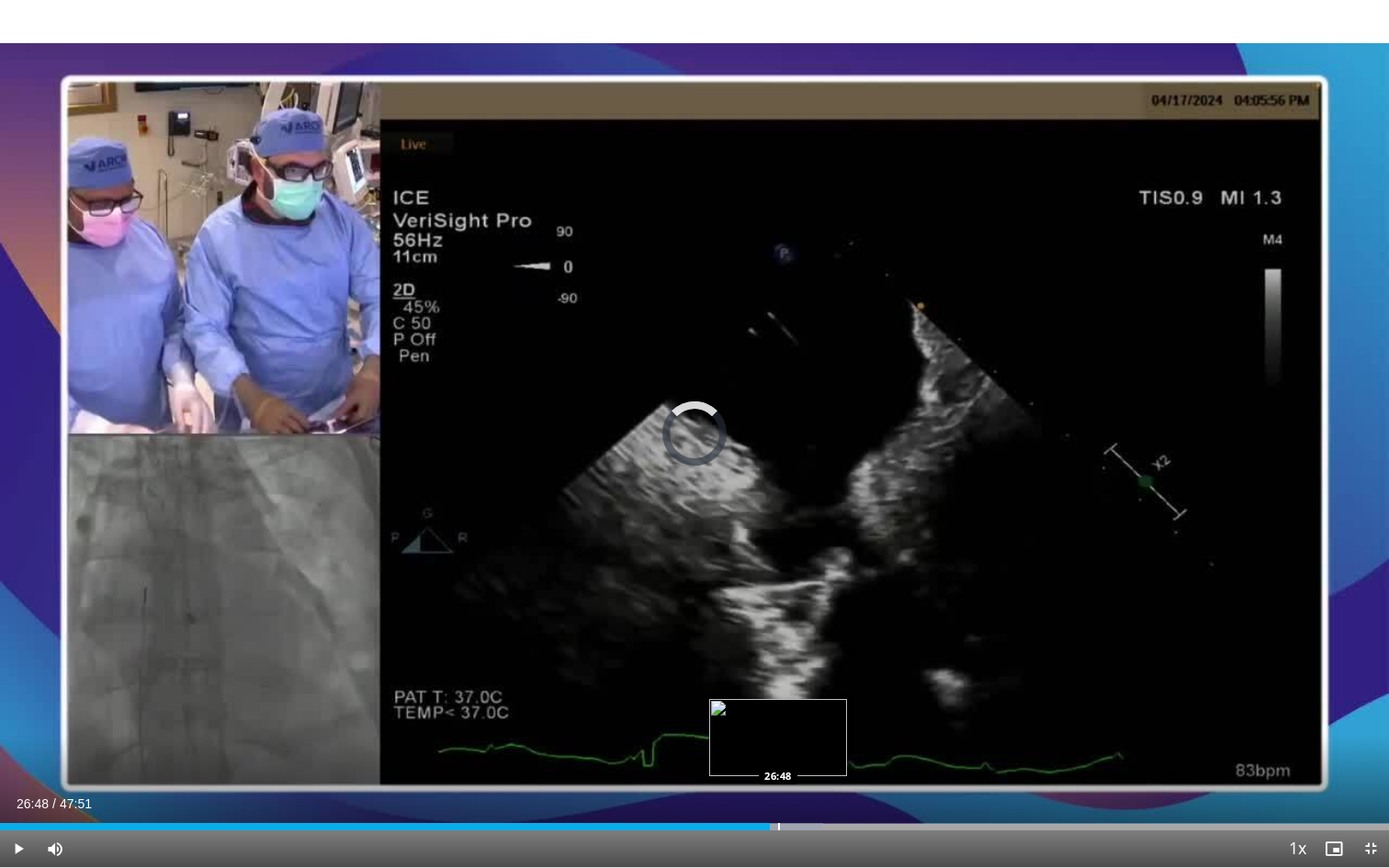 click at bounding box center [779, 827] 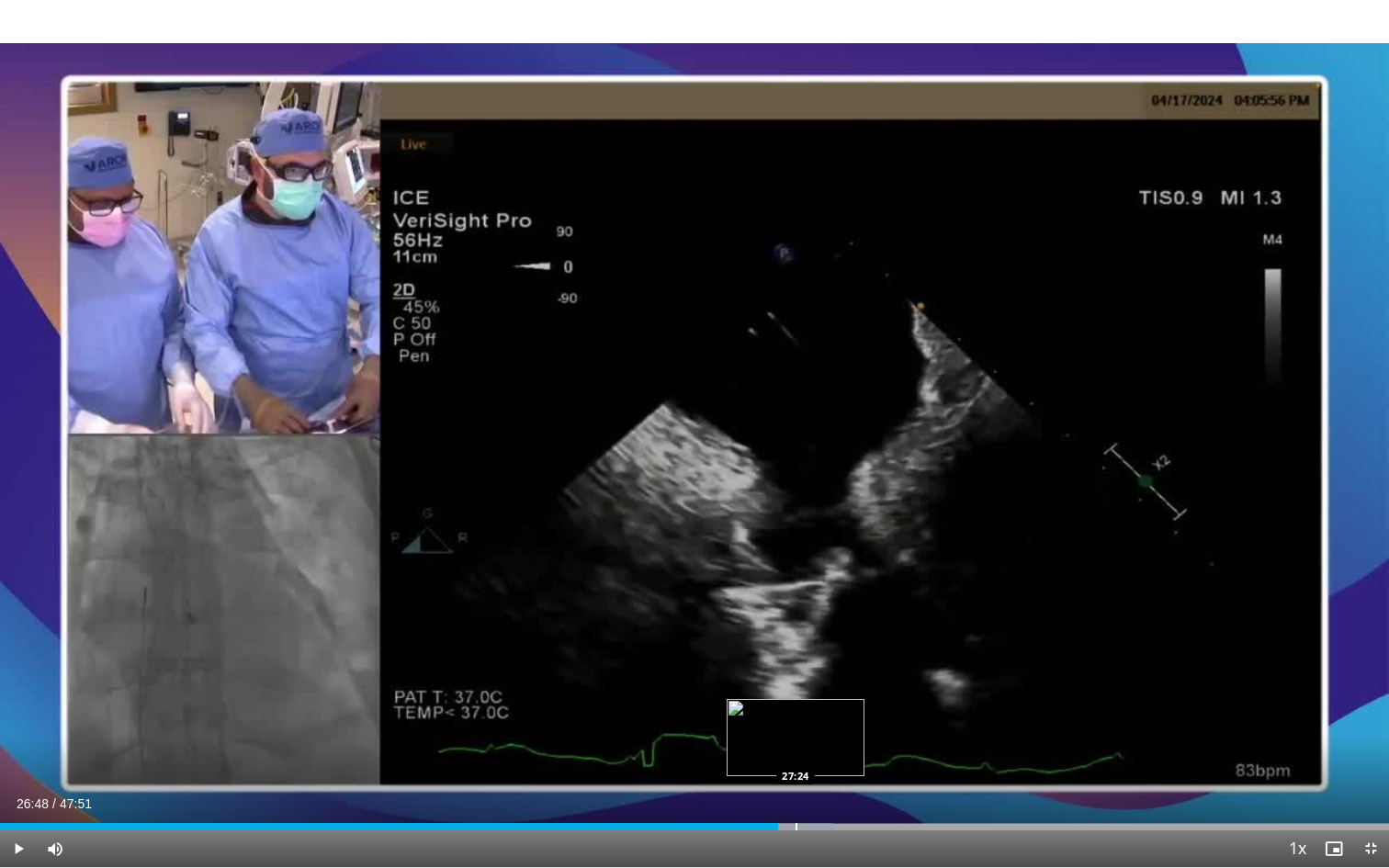 click at bounding box center (796, 827) 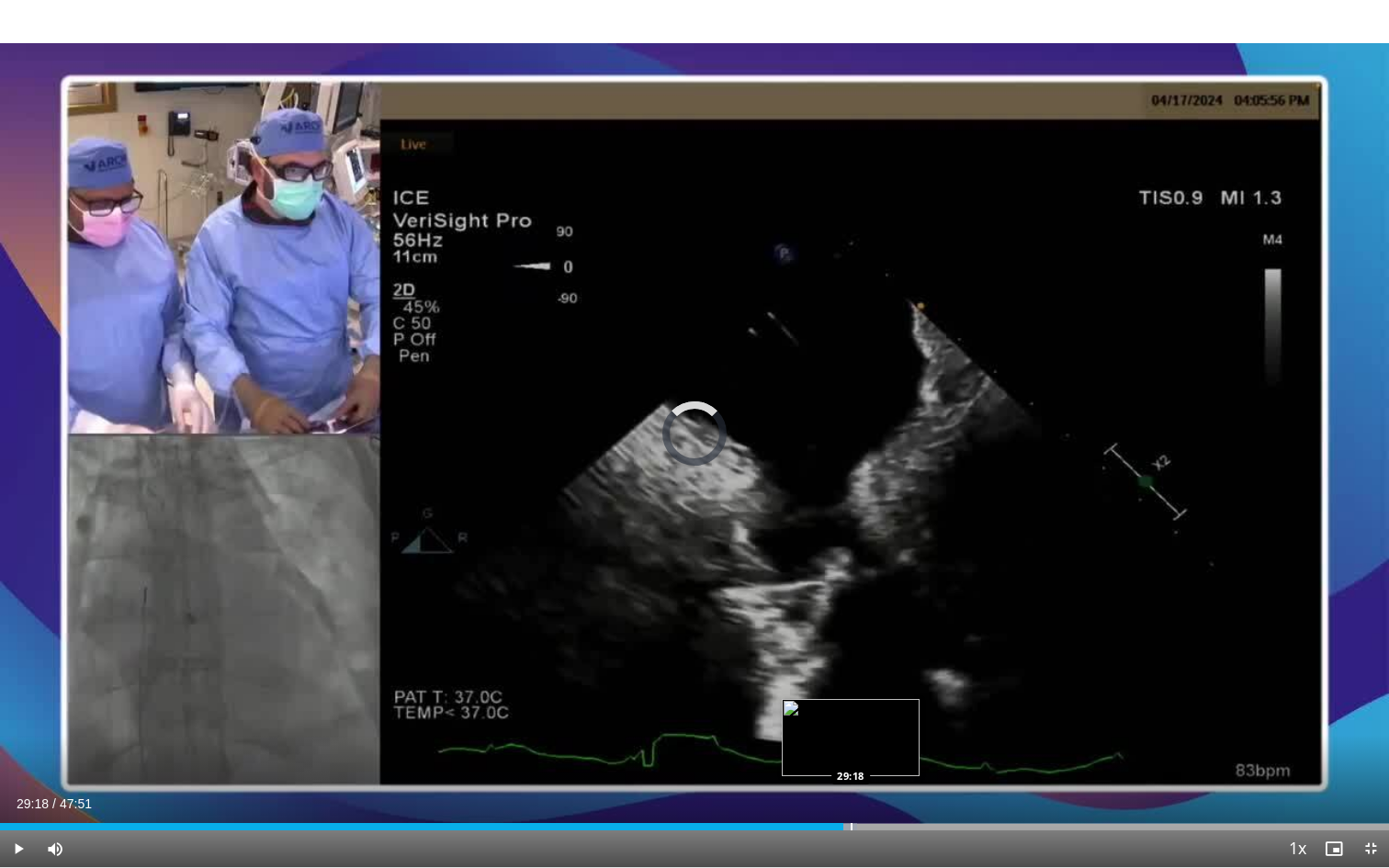 click on "Loaded :  61.71% 29:18 29:18" at bounding box center [694, 821] 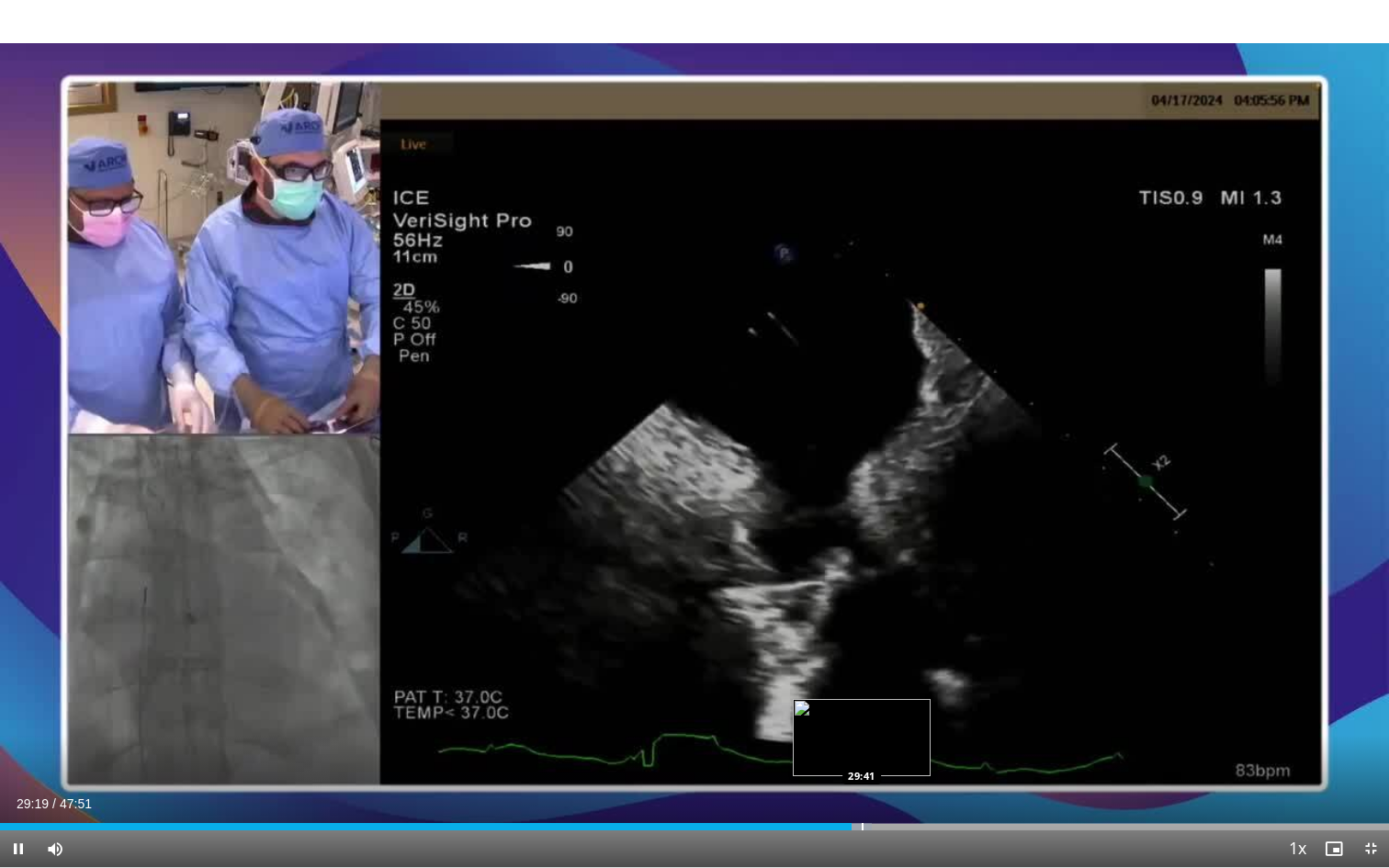 click at bounding box center (863, 827) 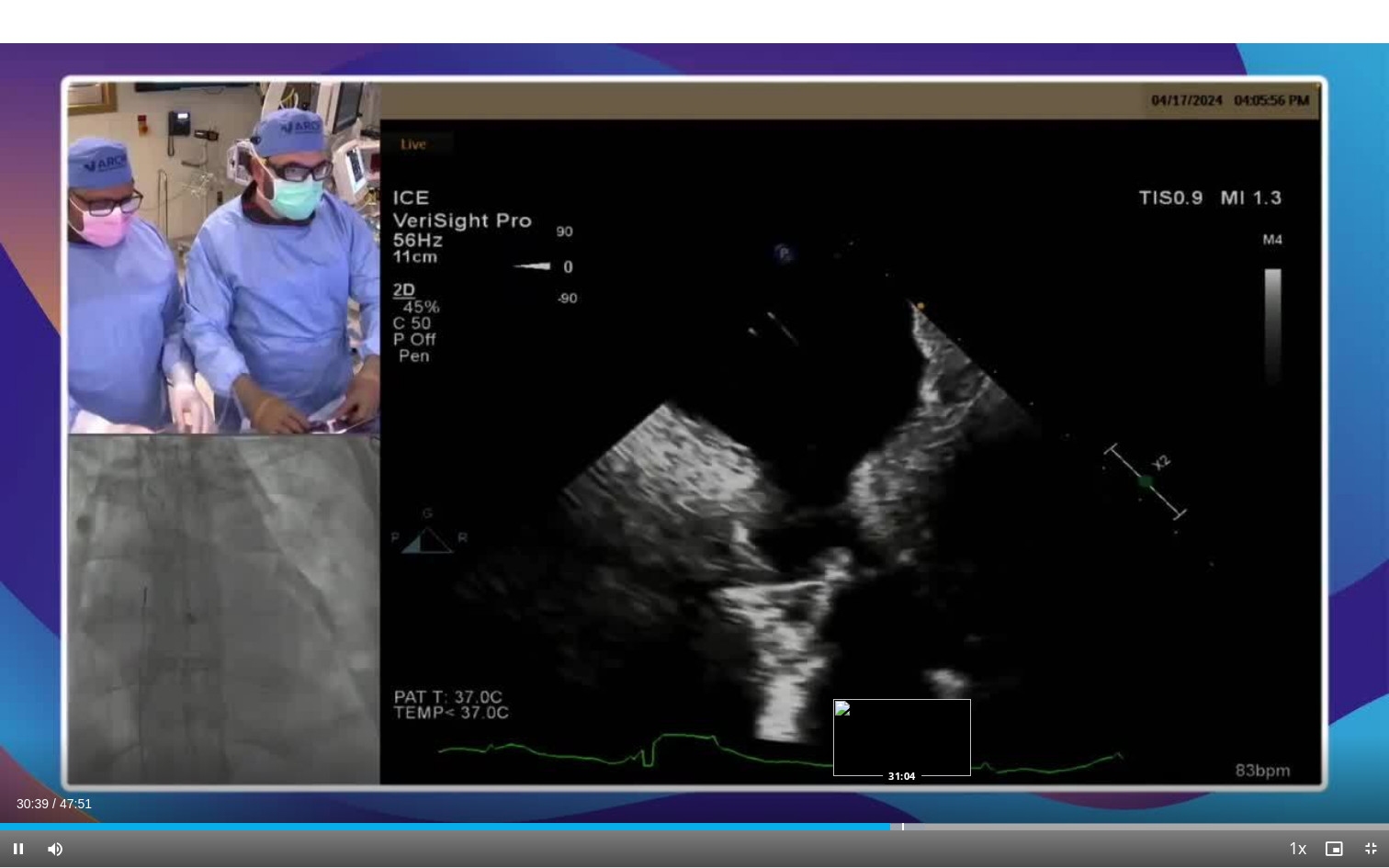 click at bounding box center (903, 827) 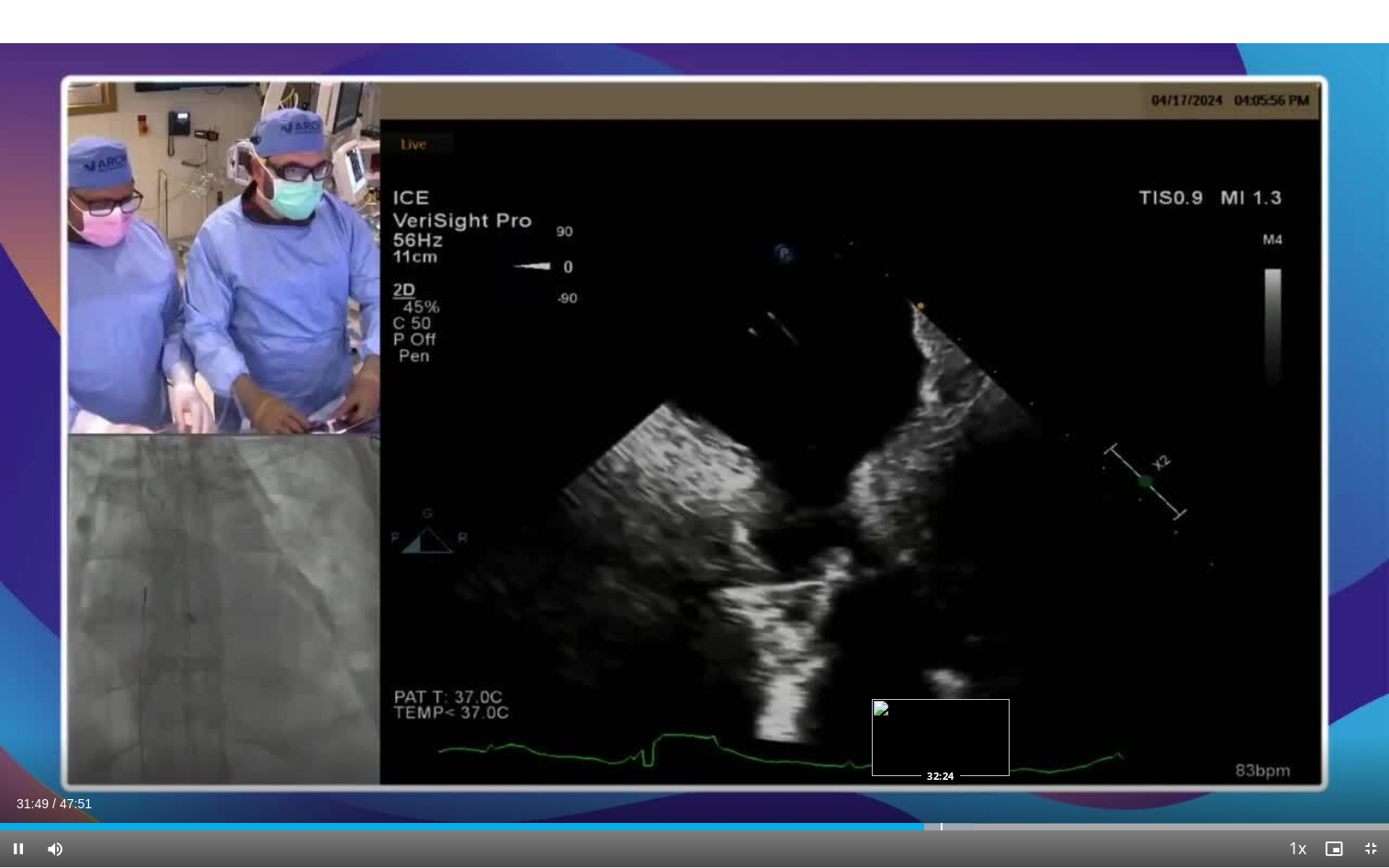 click at bounding box center (942, 827) 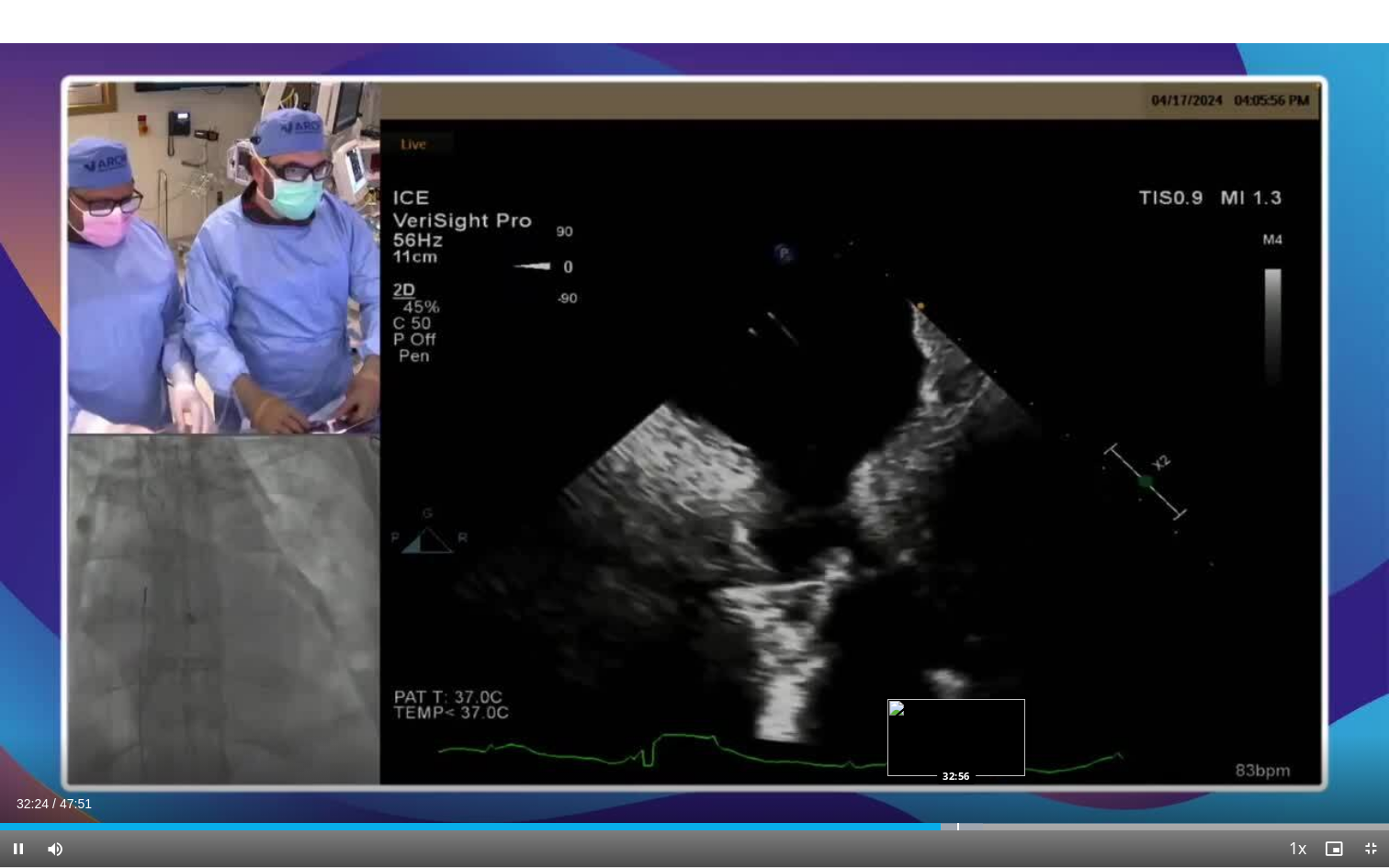 click at bounding box center (958, 827) 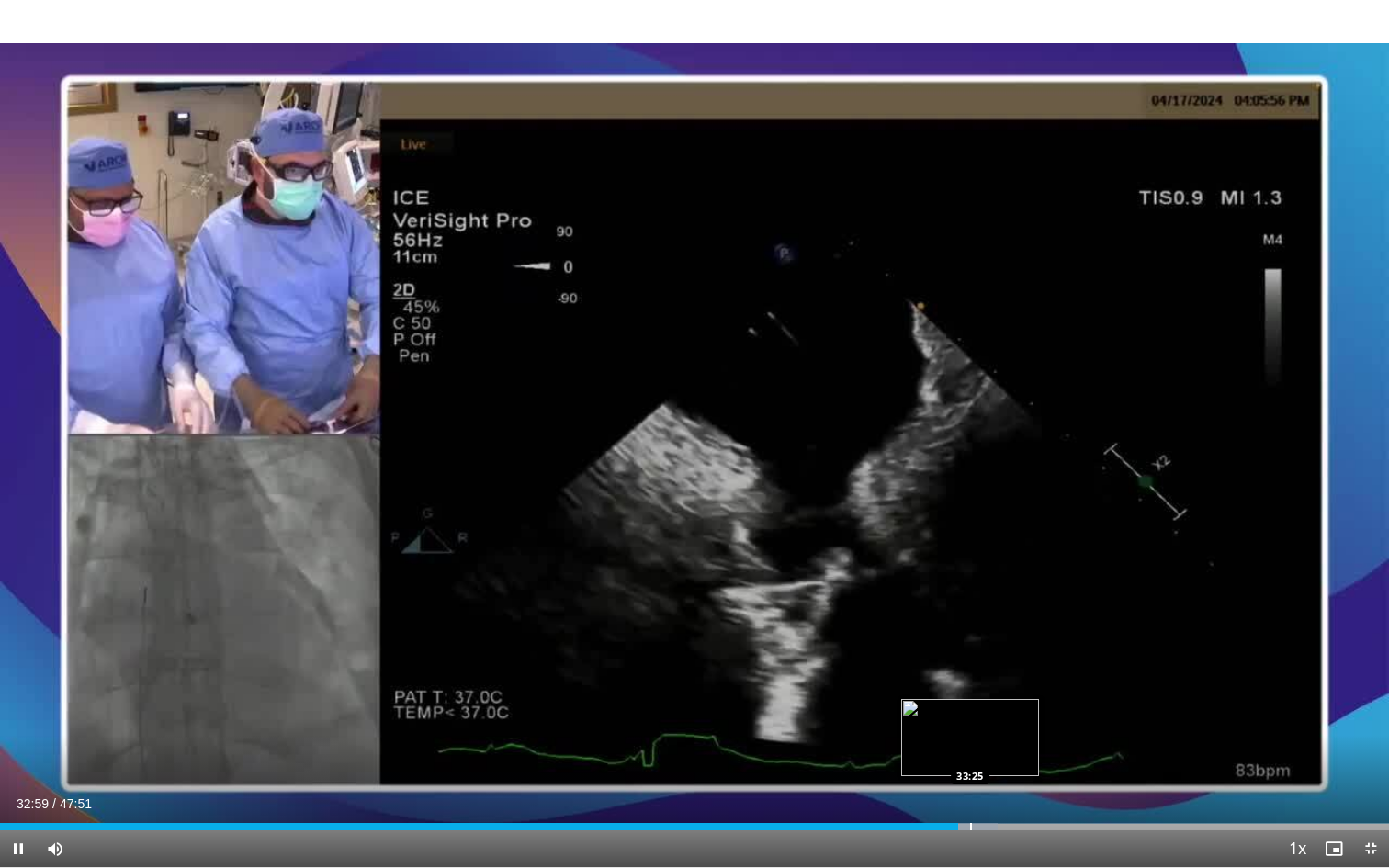 click at bounding box center [971, 827] 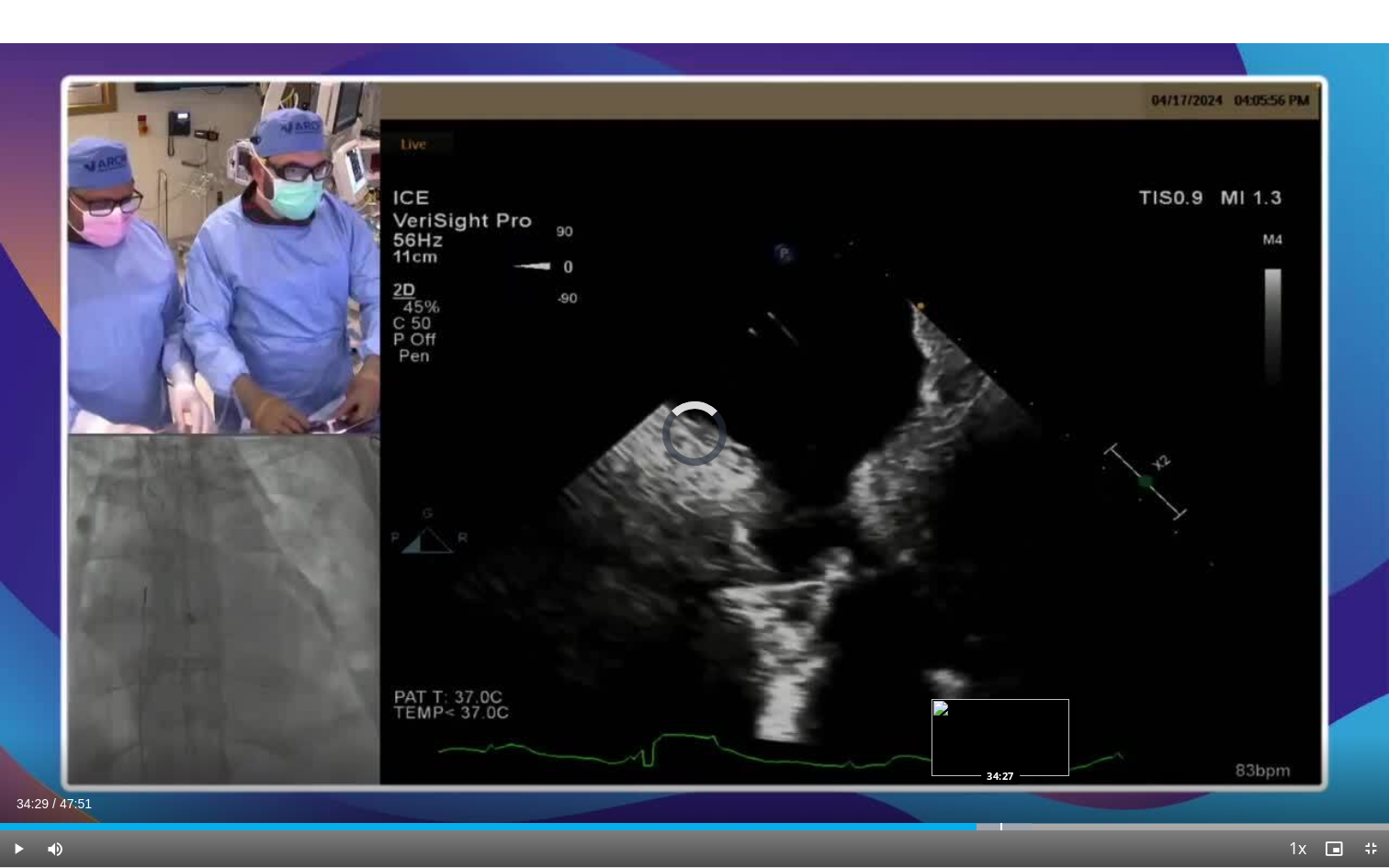 click at bounding box center [1001, 827] 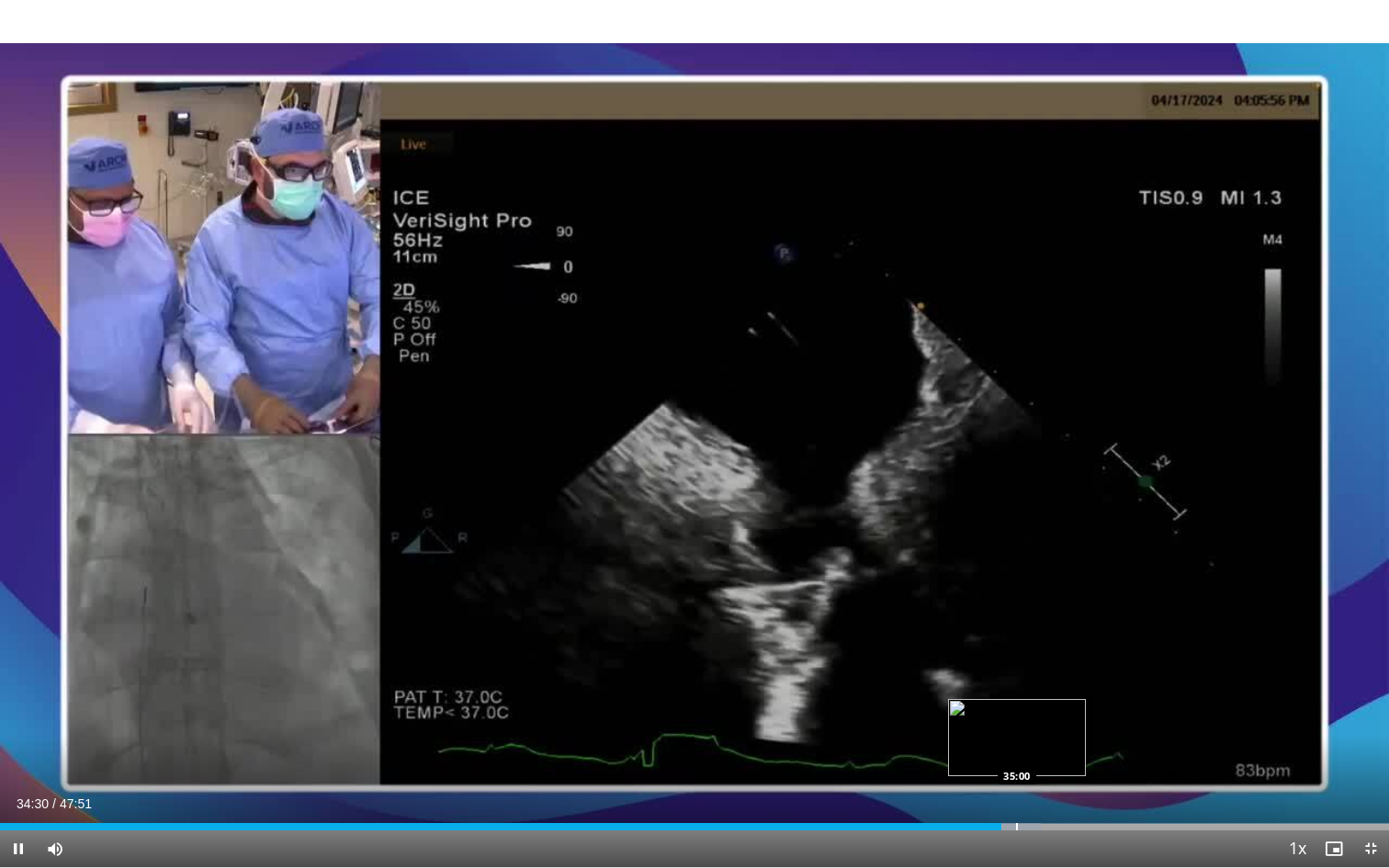click on "Loaded :  74.96% 34:30 35:00" at bounding box center [694, 821] 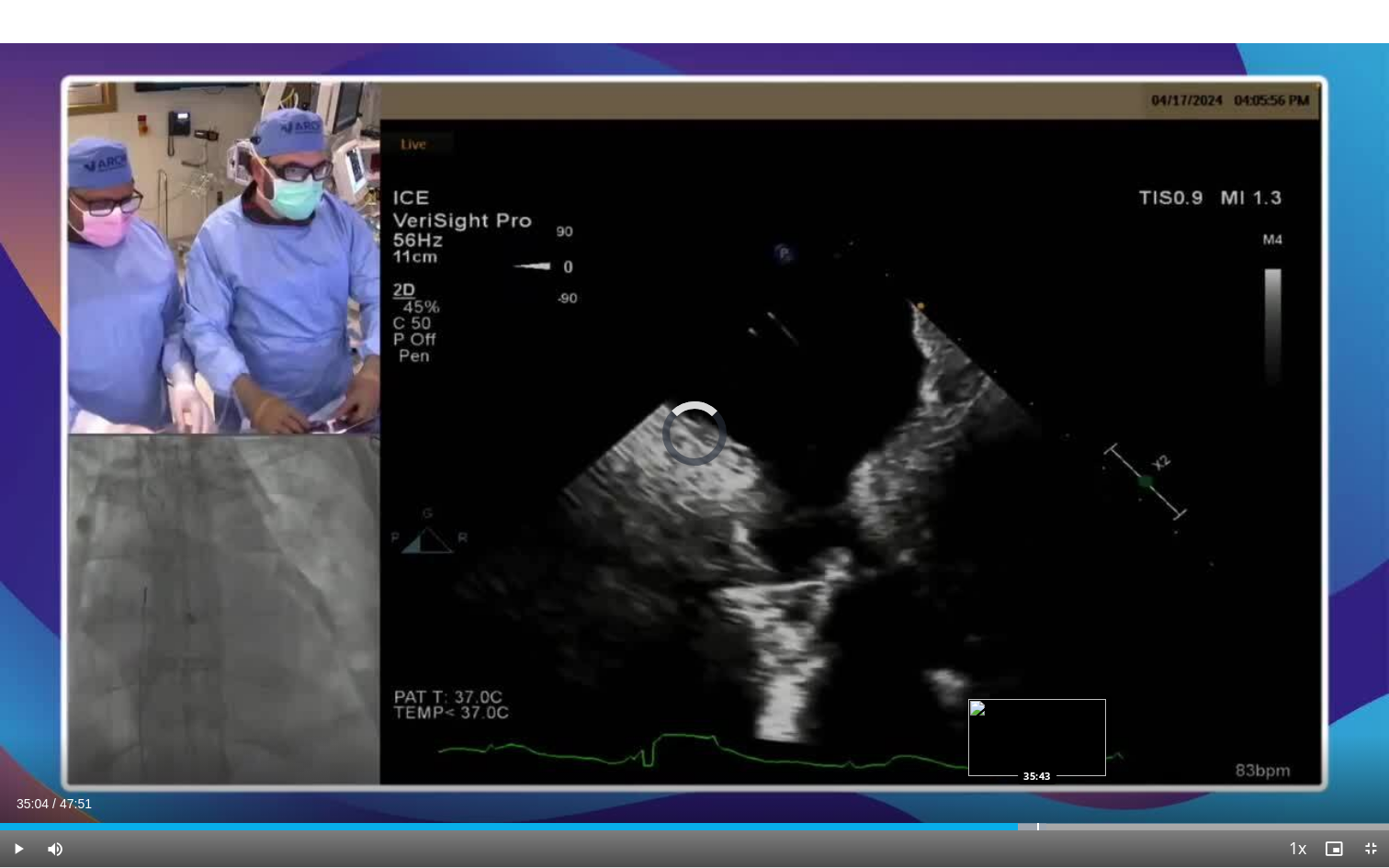 click on "Loaded :  75.32% 35:04 35:43" at bounding box center (694, 821) 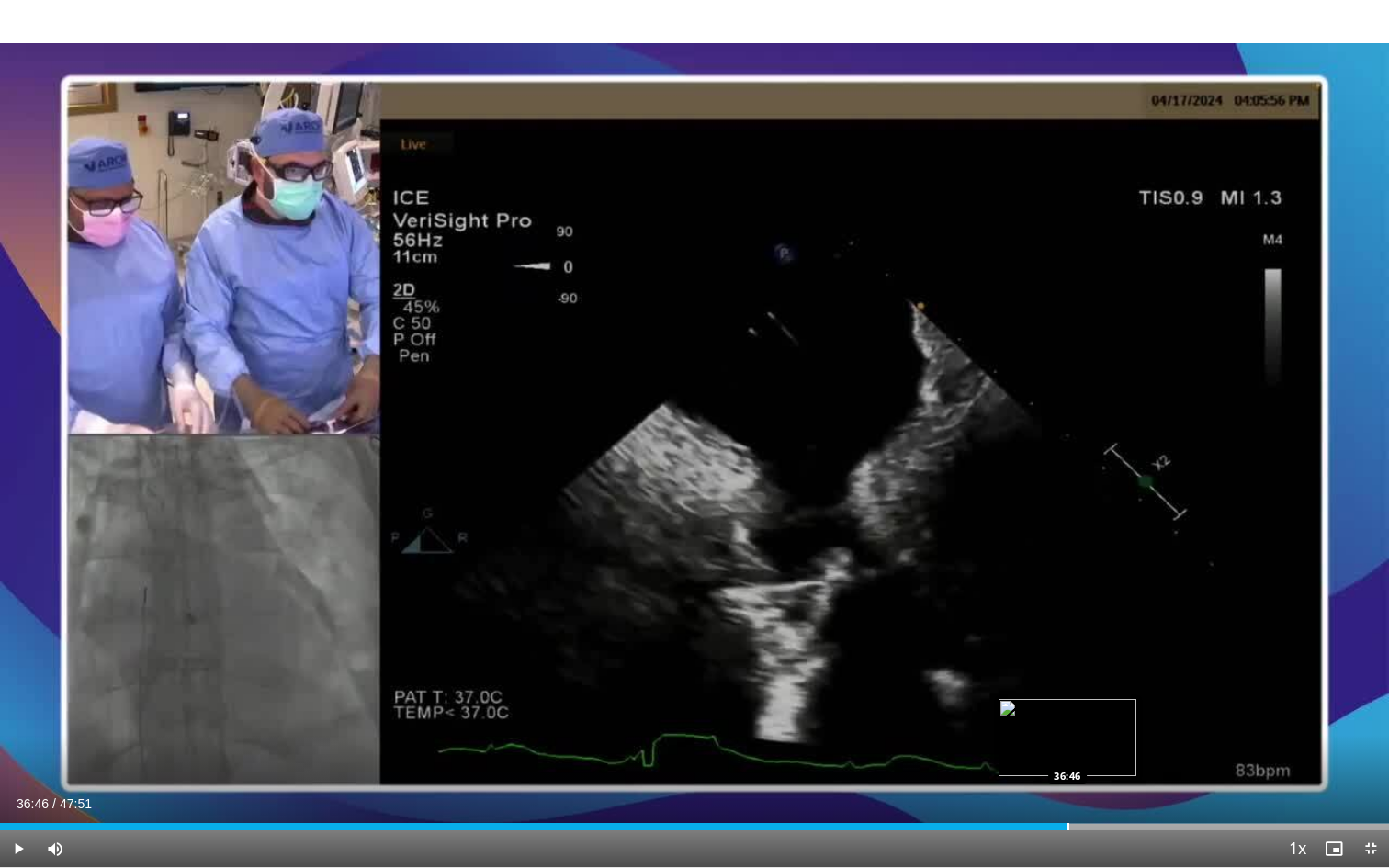 click on "Loaded :  76.01% 35:44 36:46" at bounding box center [694, 821] 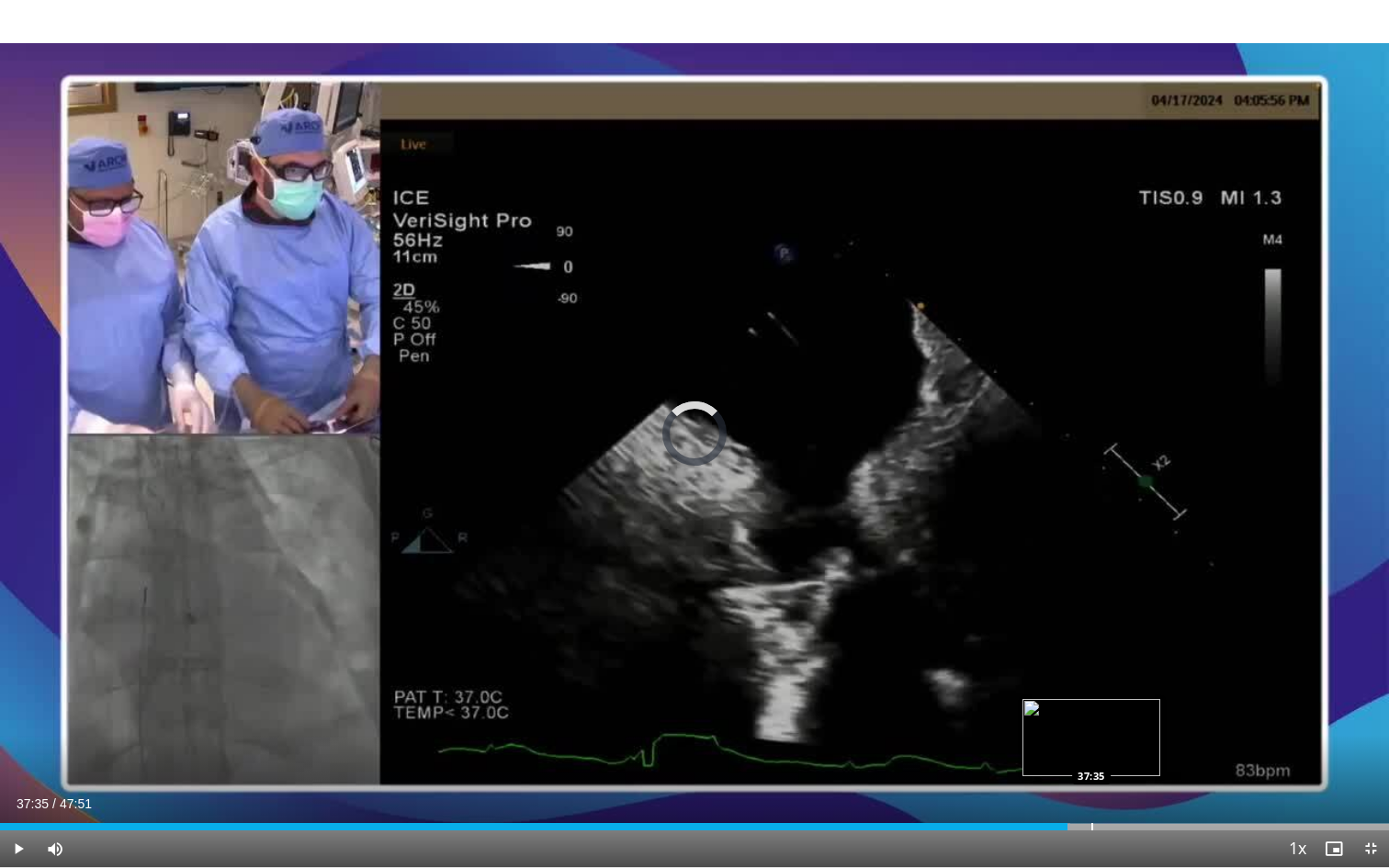 click at bounding box center [1092, 827] 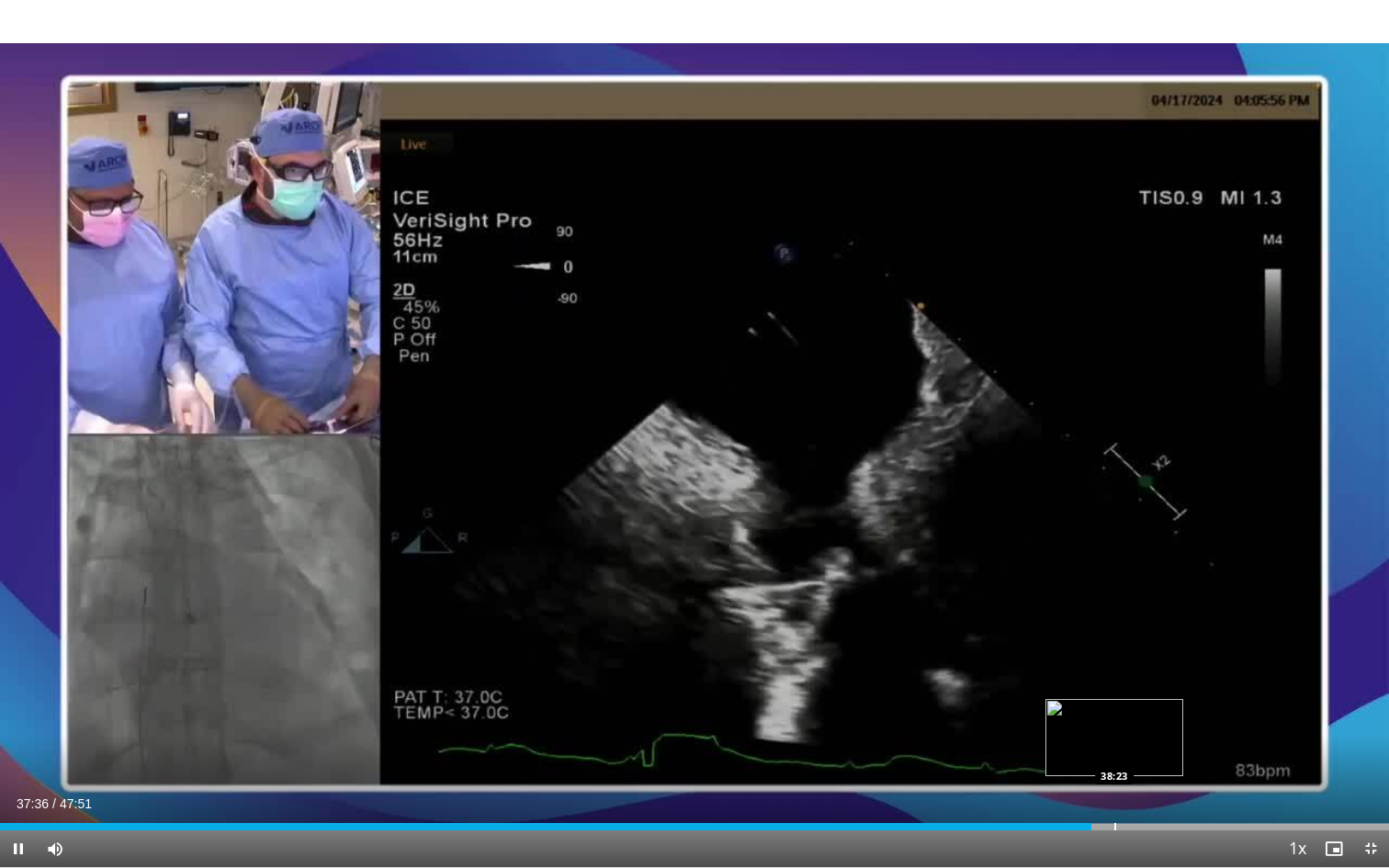 click on "Loaded :  0.00% 37:36 38:23" at bounding box center (694, 821) 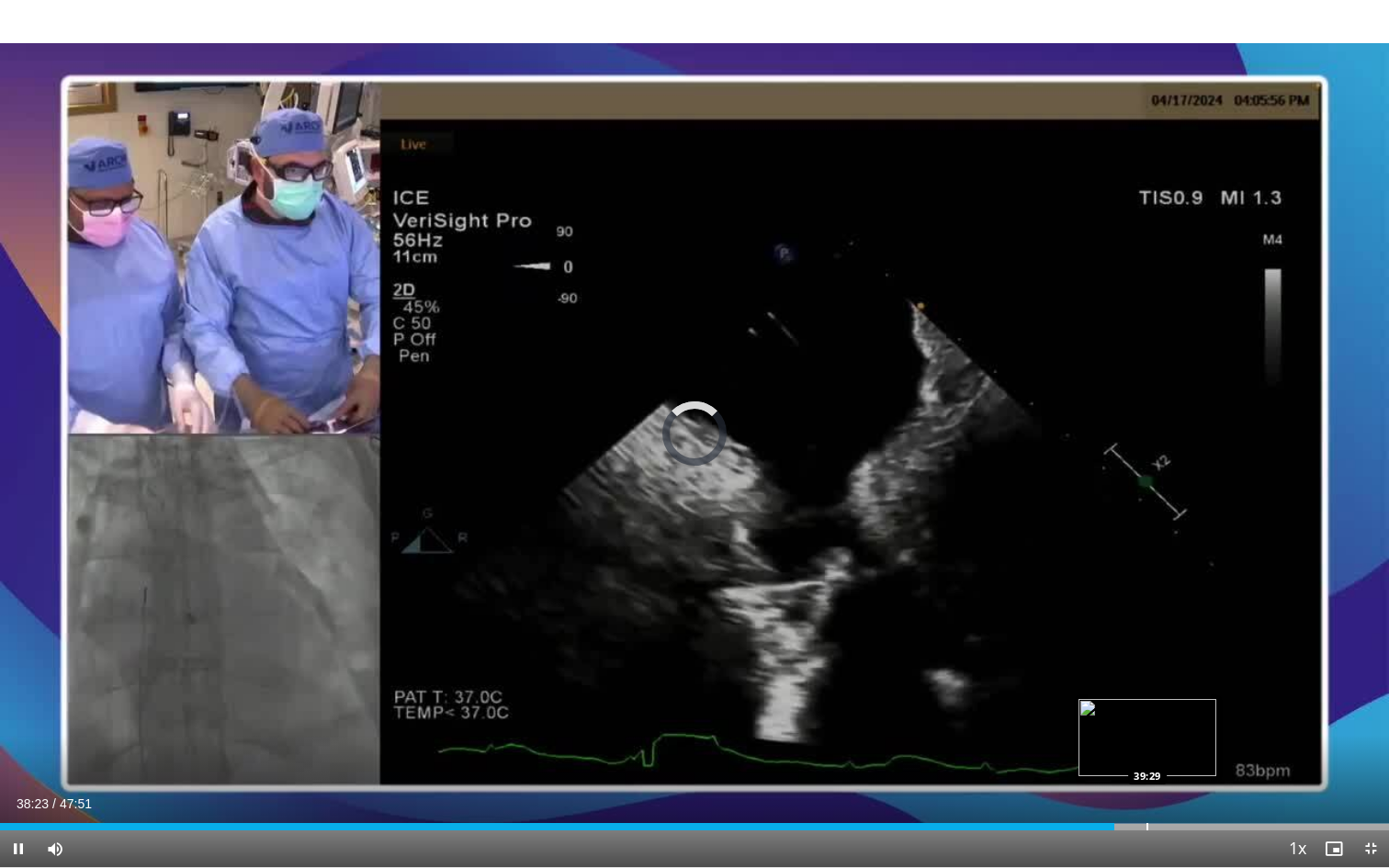 click at bounding box center (1147, 827) 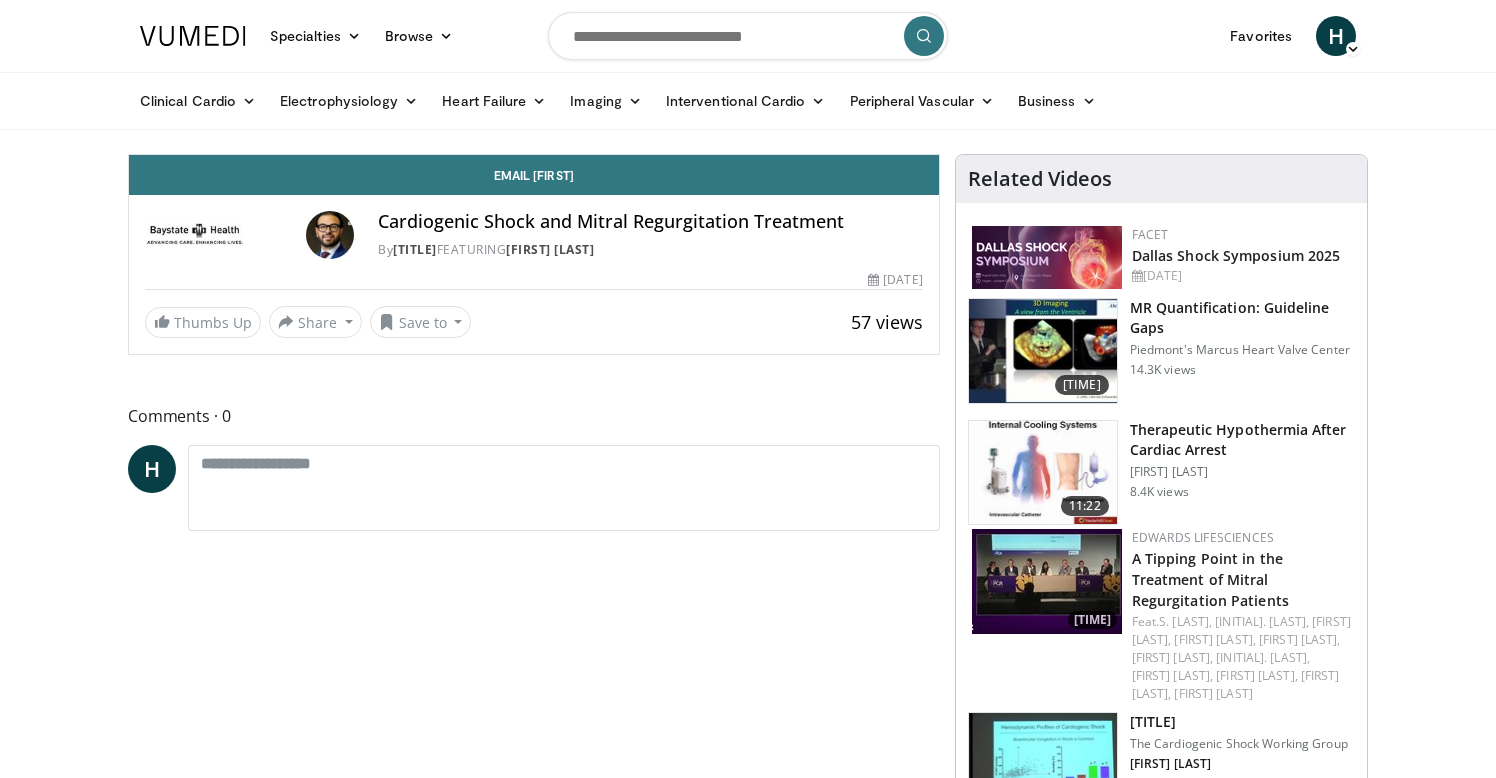 scroll, scrollTop: 0, scrollLeft: 0, axis: both 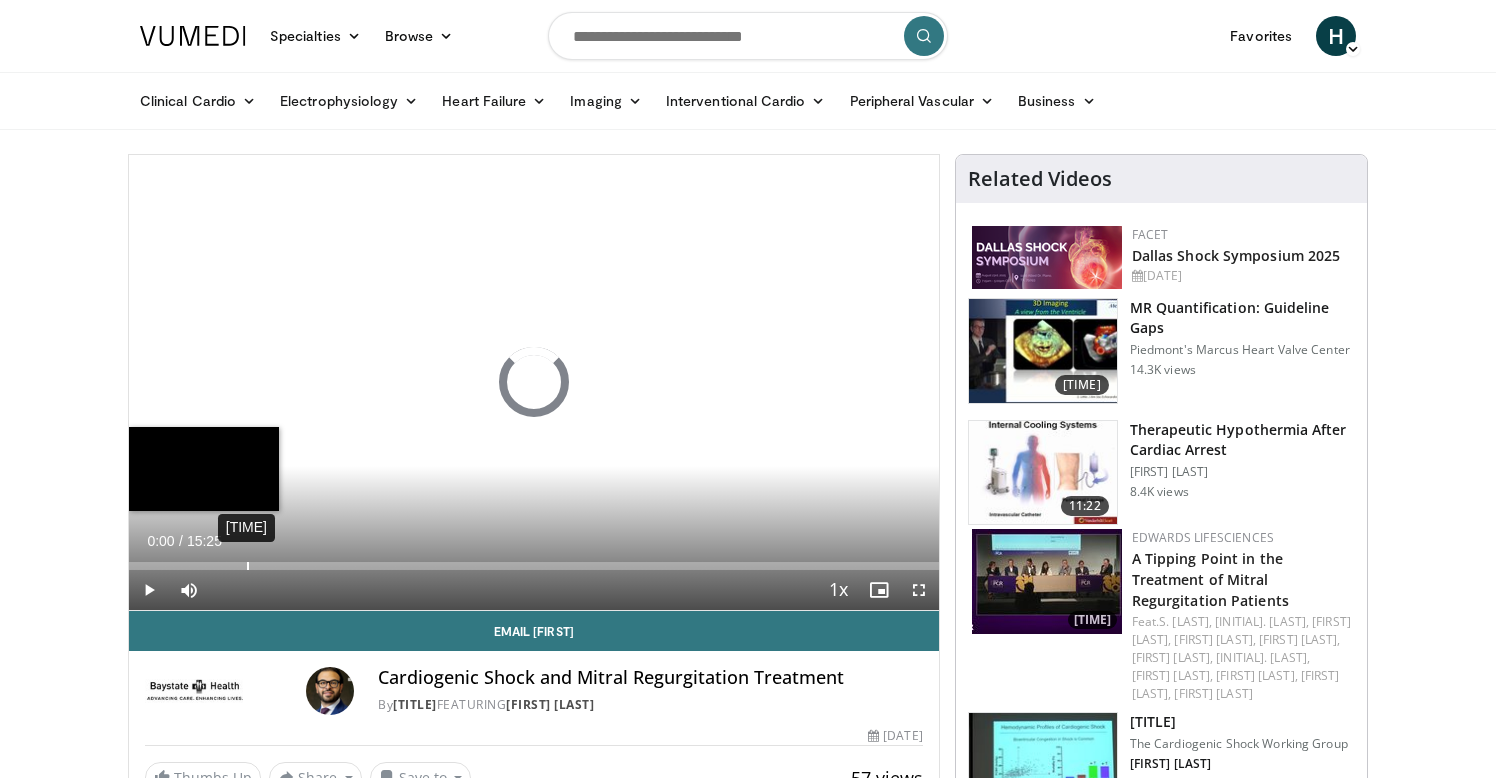 click on "02:14" at bounding box center [248, 566] 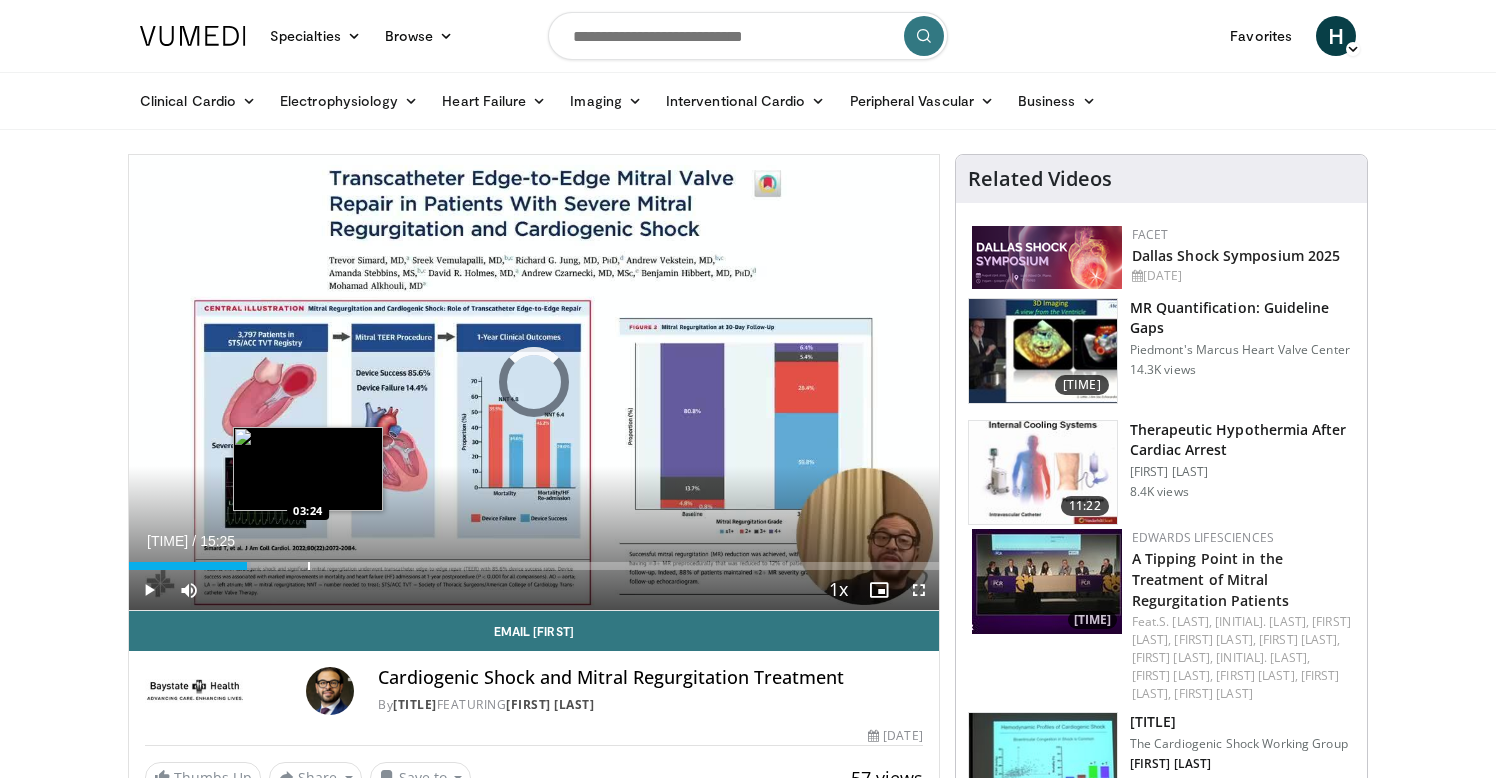 click on "Loaded :  15.05% 02:15 03:24" at bounding box center (534, 560) 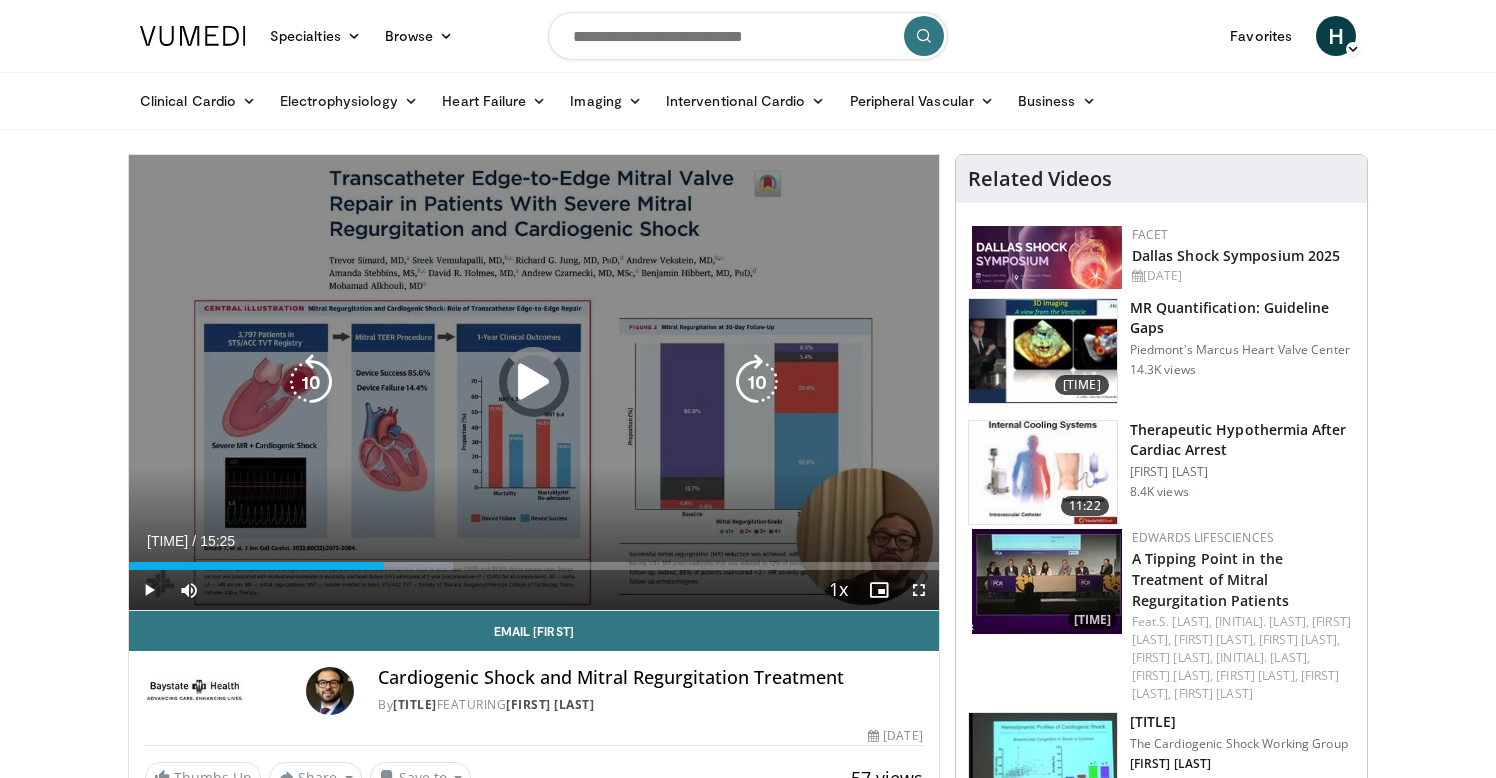 click at bounding box center [0, 0] 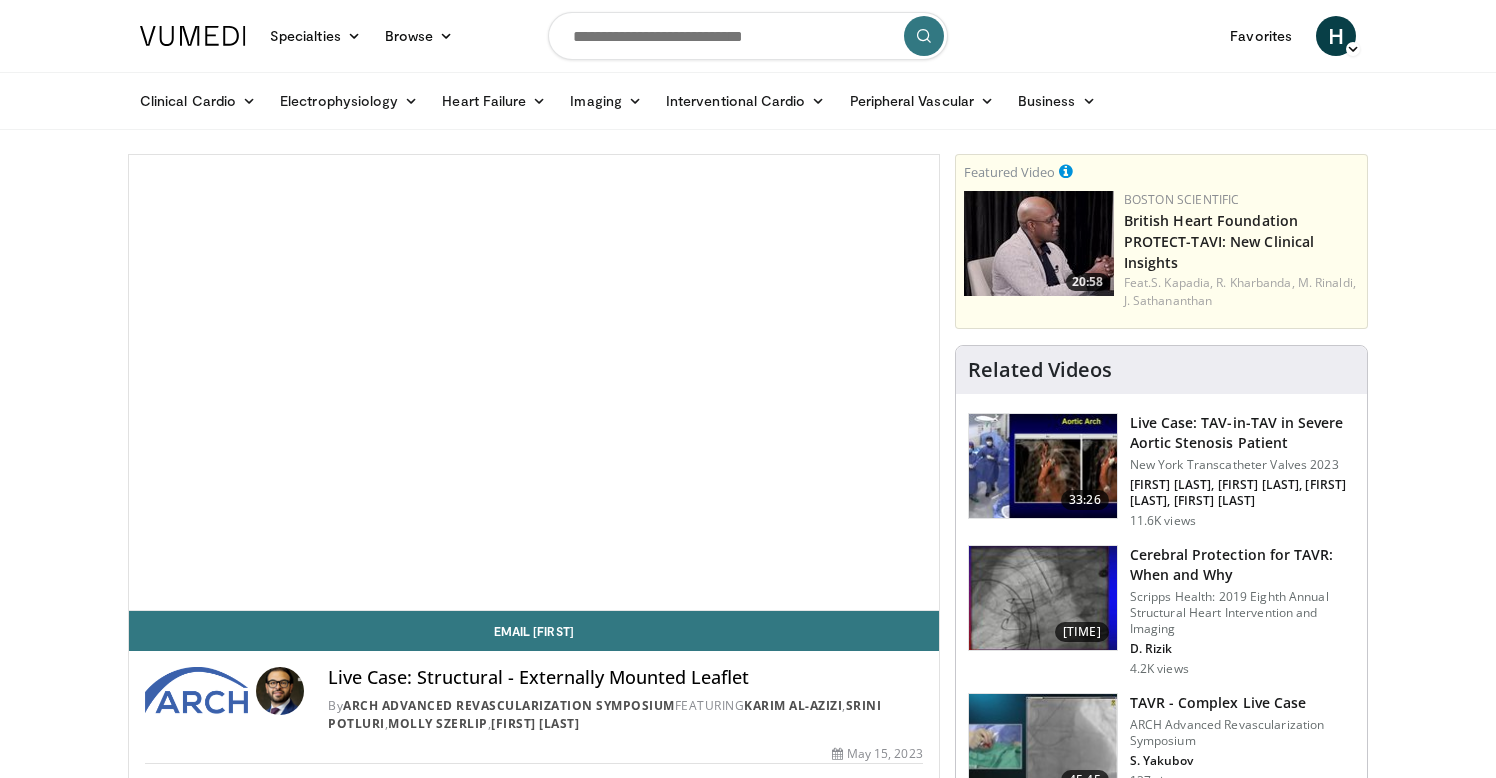 scroll, scrollTop: 0, scrollLeft: 0, axis: both 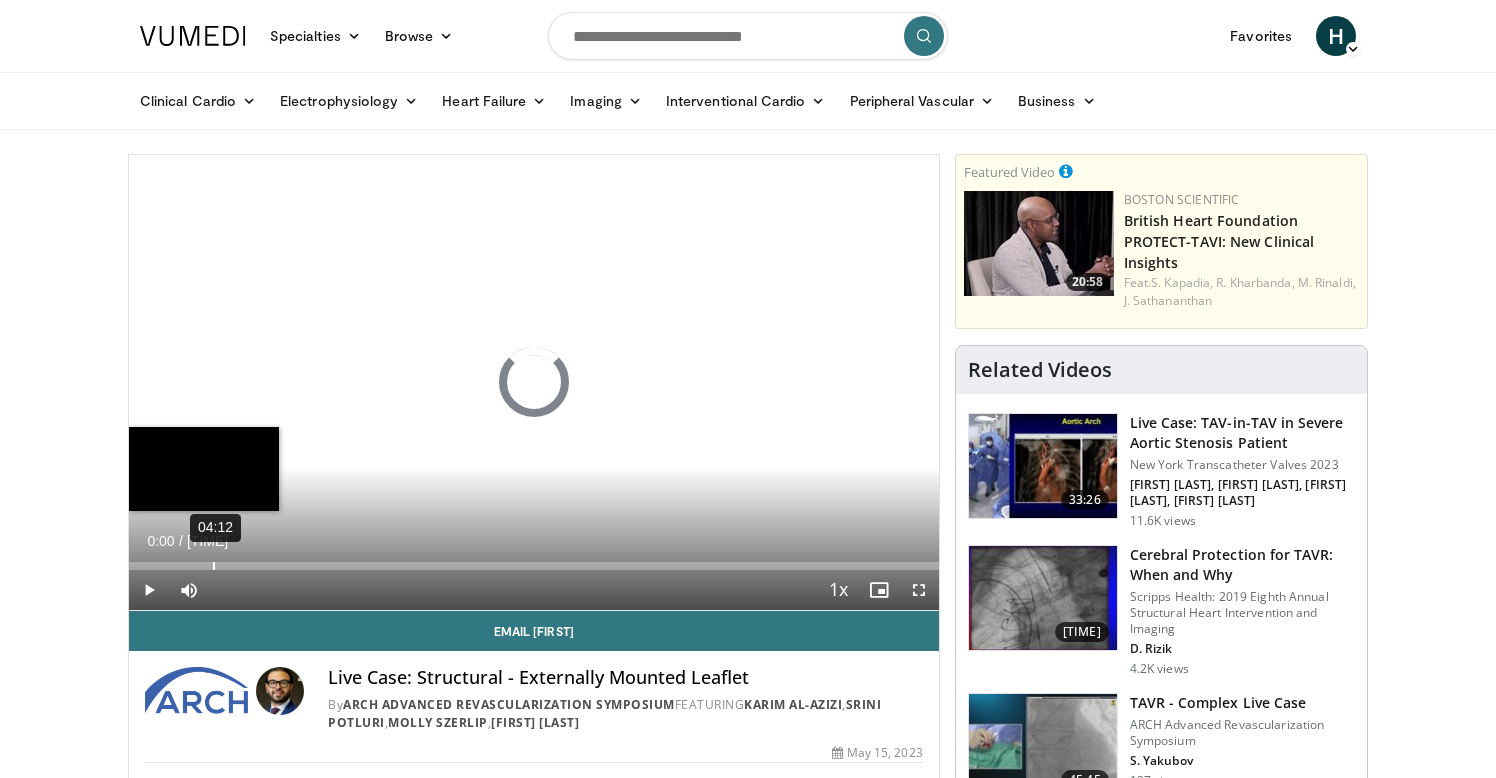 click on "Loaded :  0.00% 04:12 00:00" at bounding box center (534, 560) 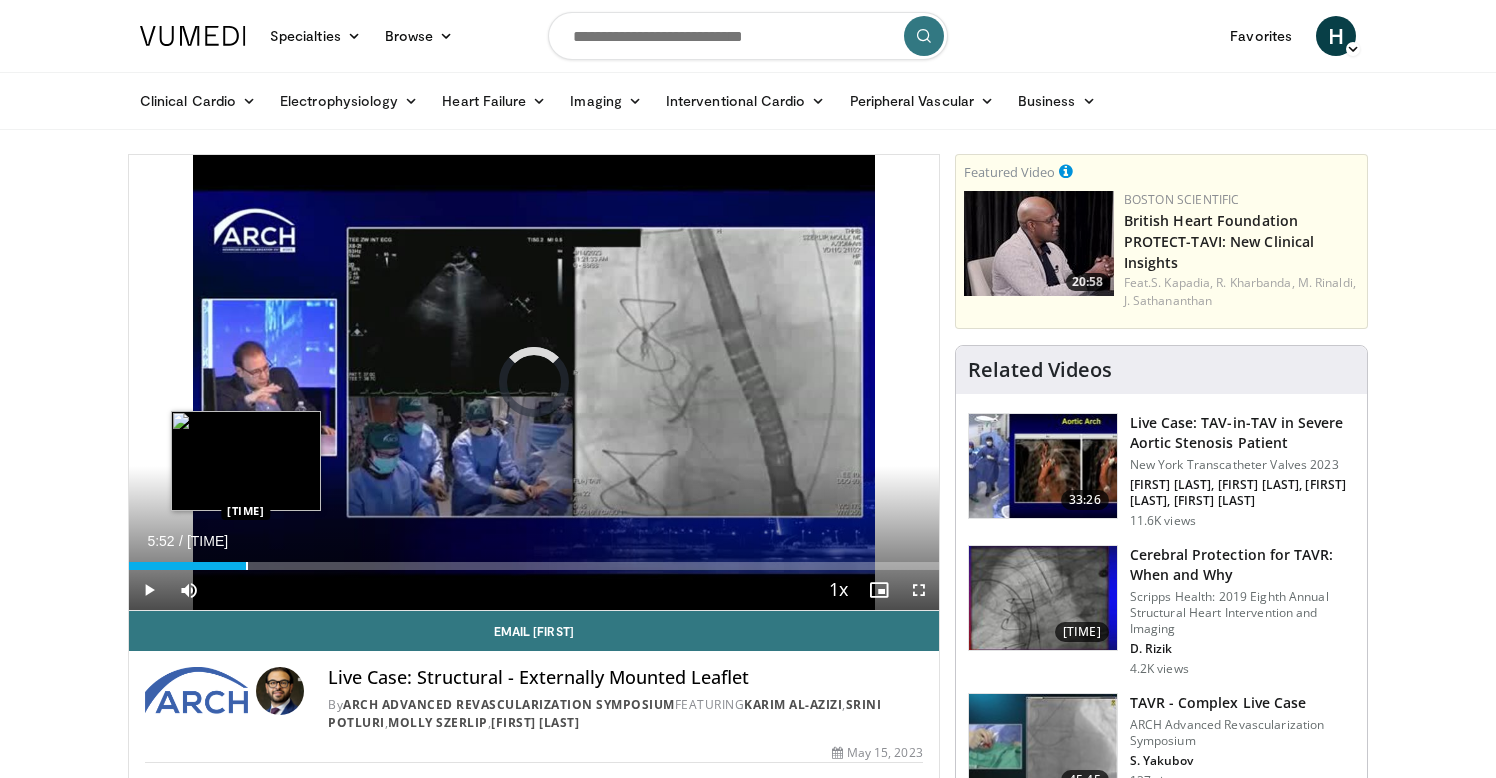 click on "Loaded :  10.68% 04:13 05:52" at bounding box center [534, 560] 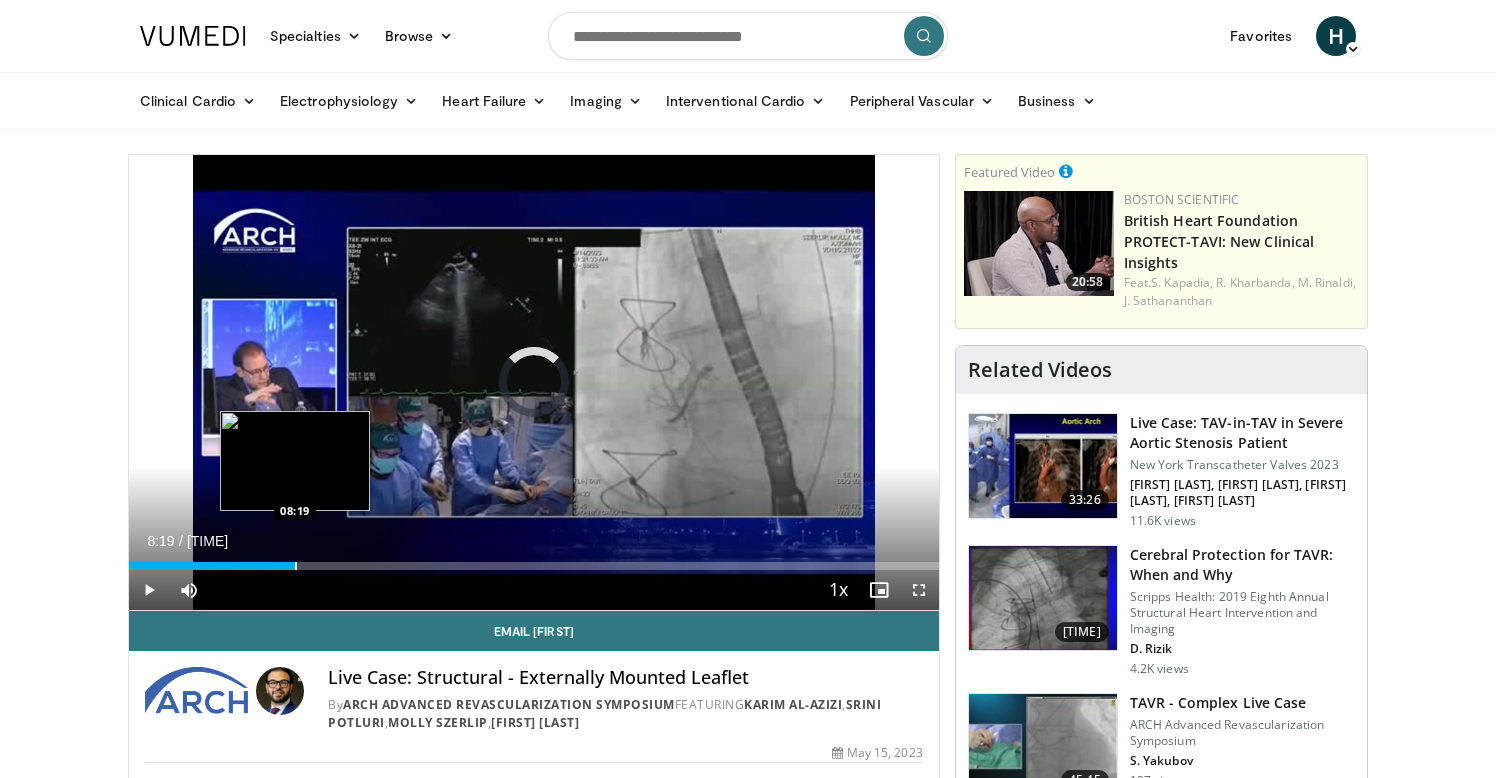click at bounding box center [296, 566] 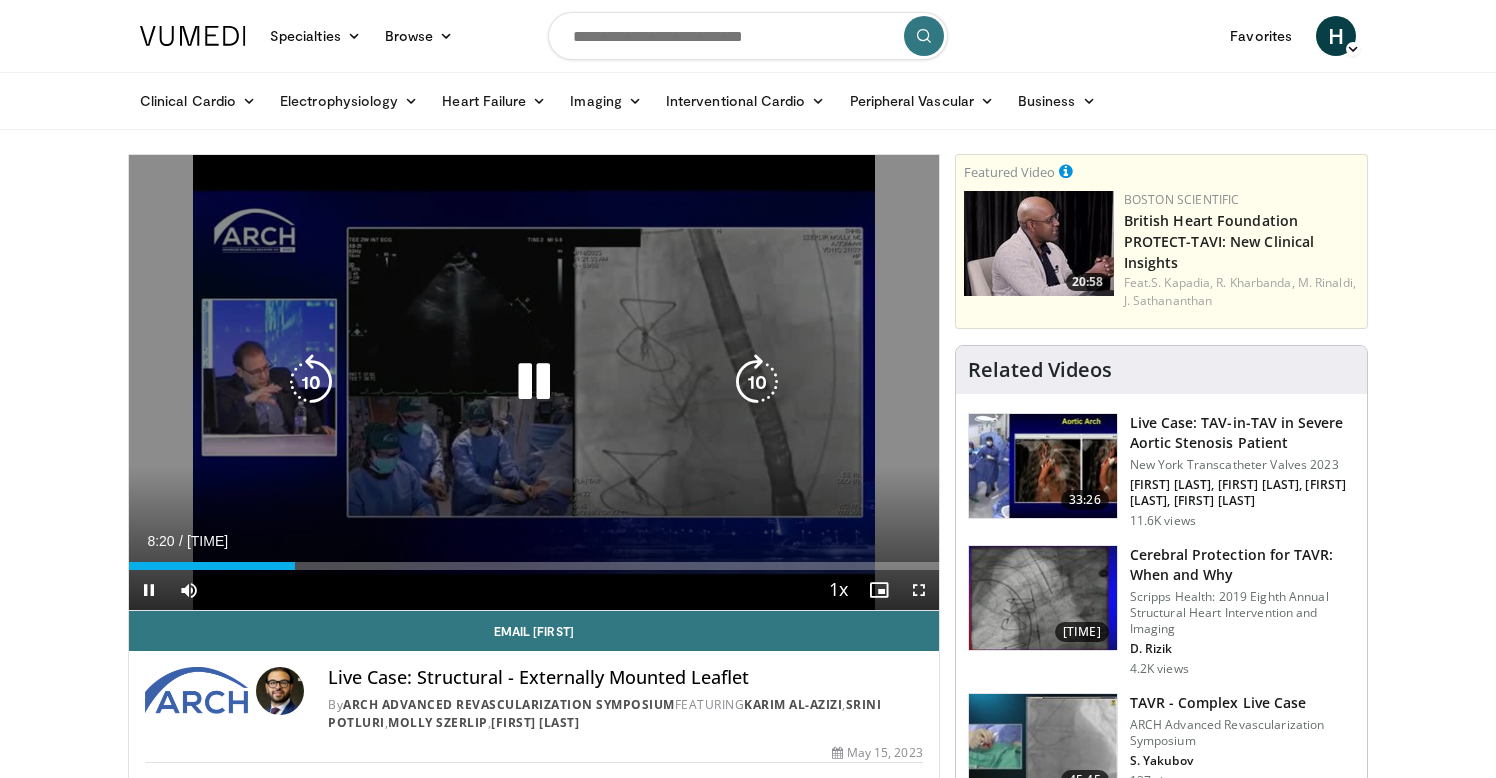 click on "10 seconds
Tap to unmute" at bounding box center [534, 382] 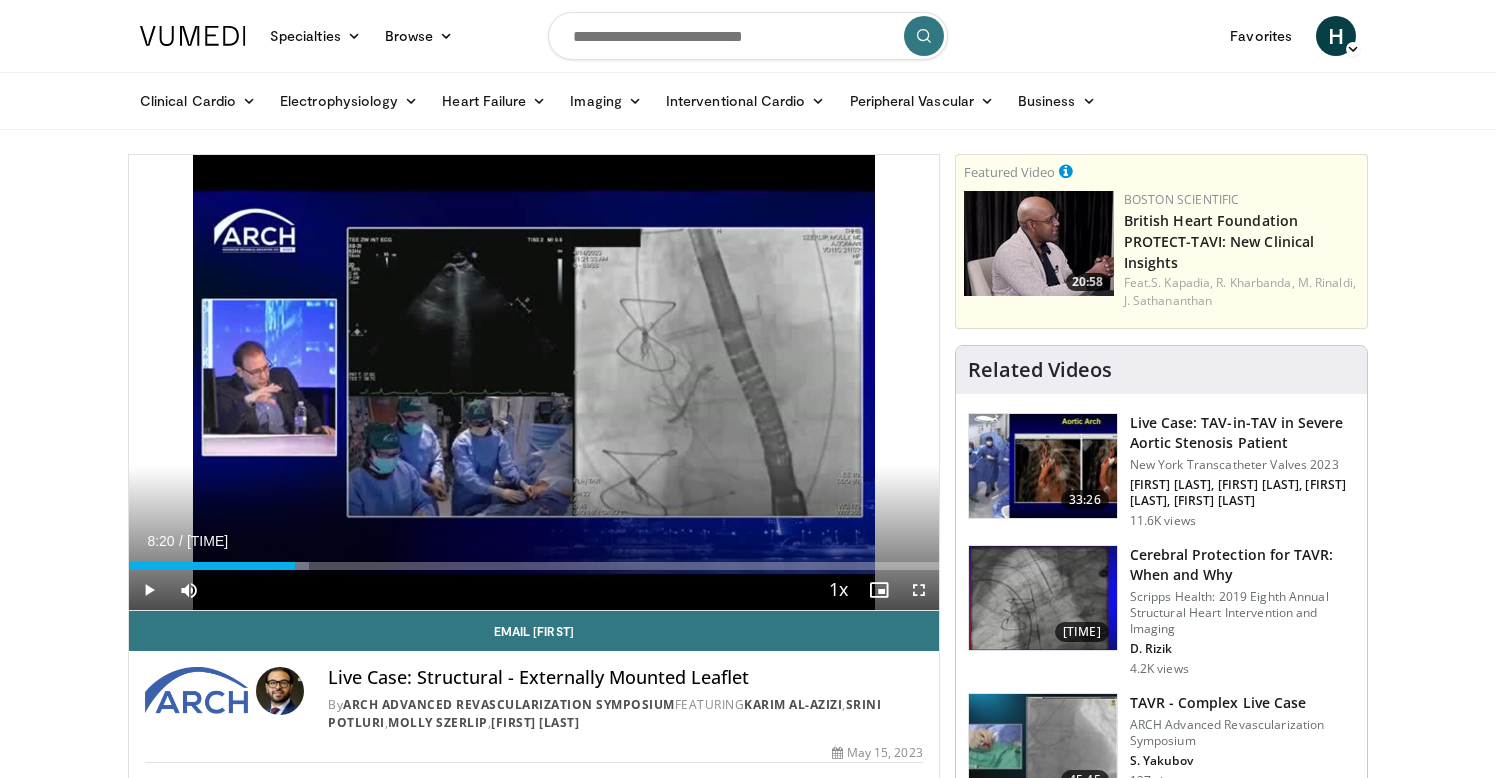 click at bounding box center [149, 590] 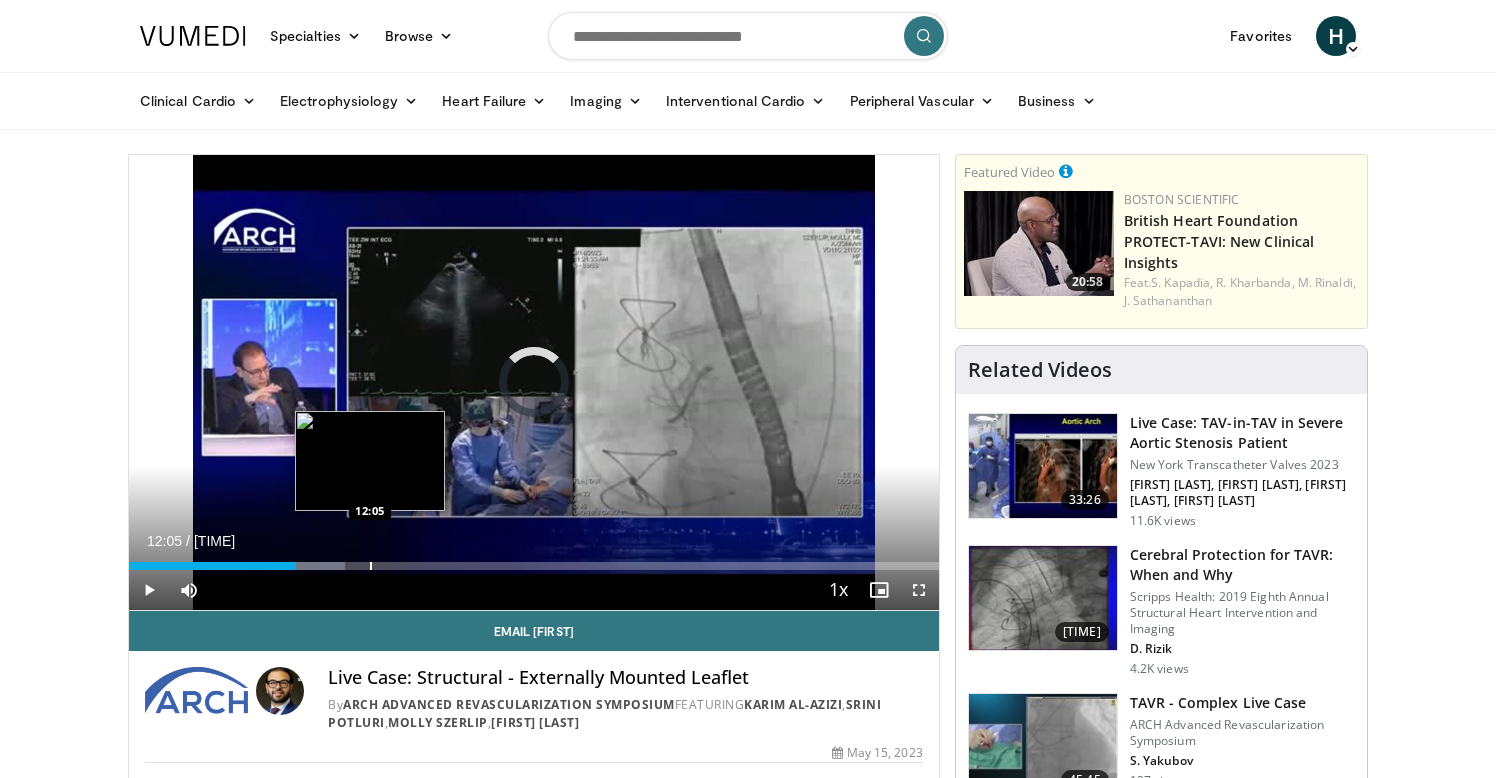 click at bounding box center (371, 566) 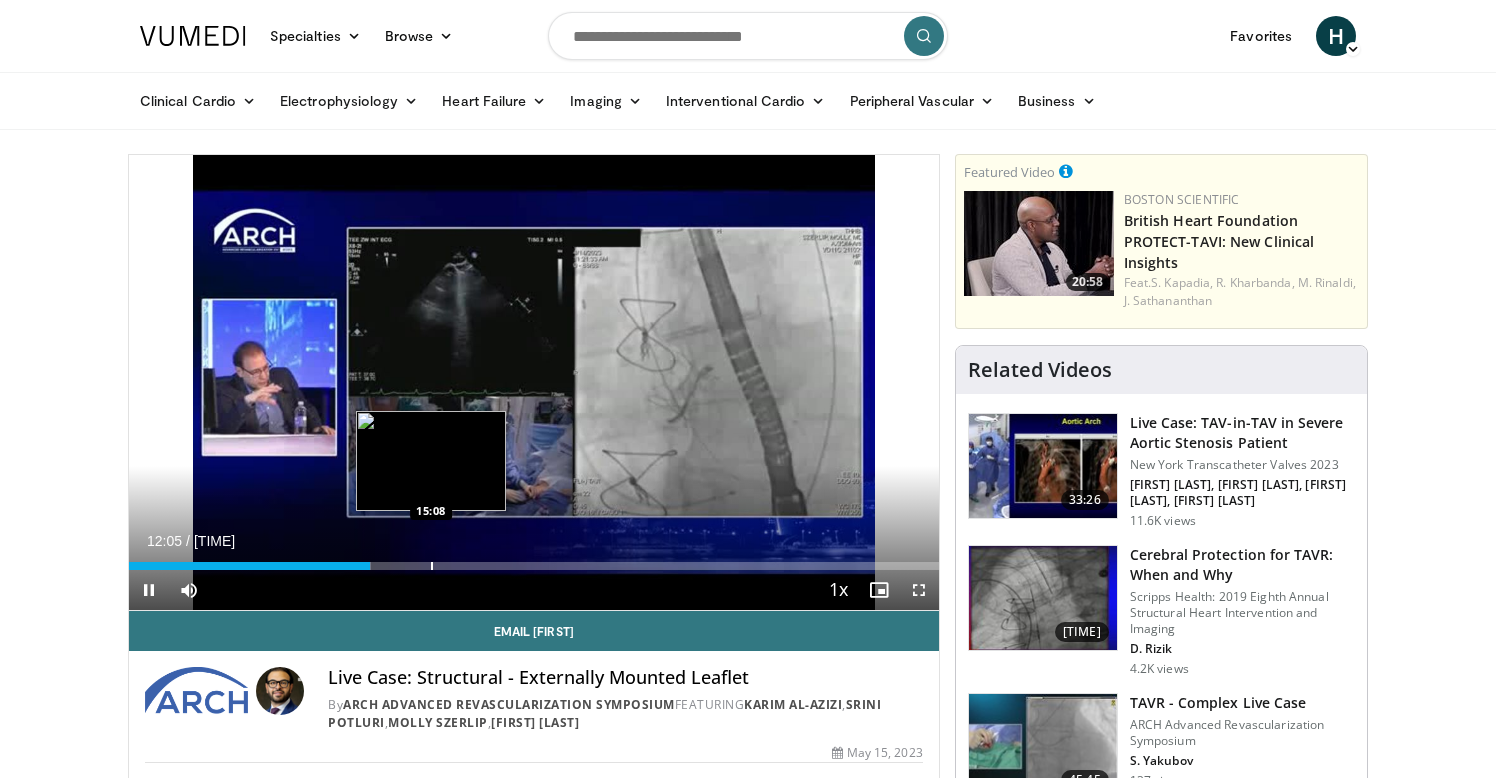 click at bounding box center [432, 566] 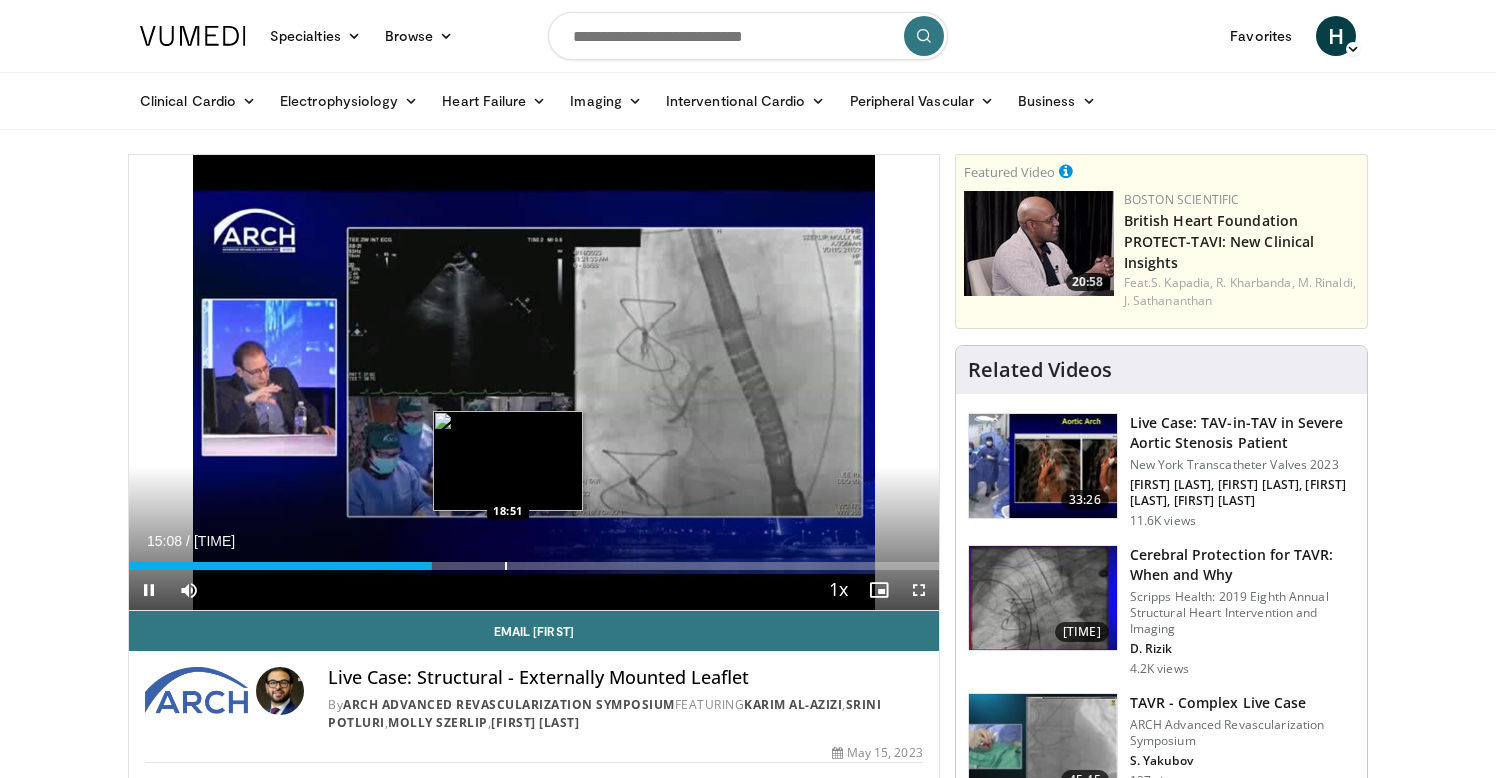 click at bounding box center (506, 566) 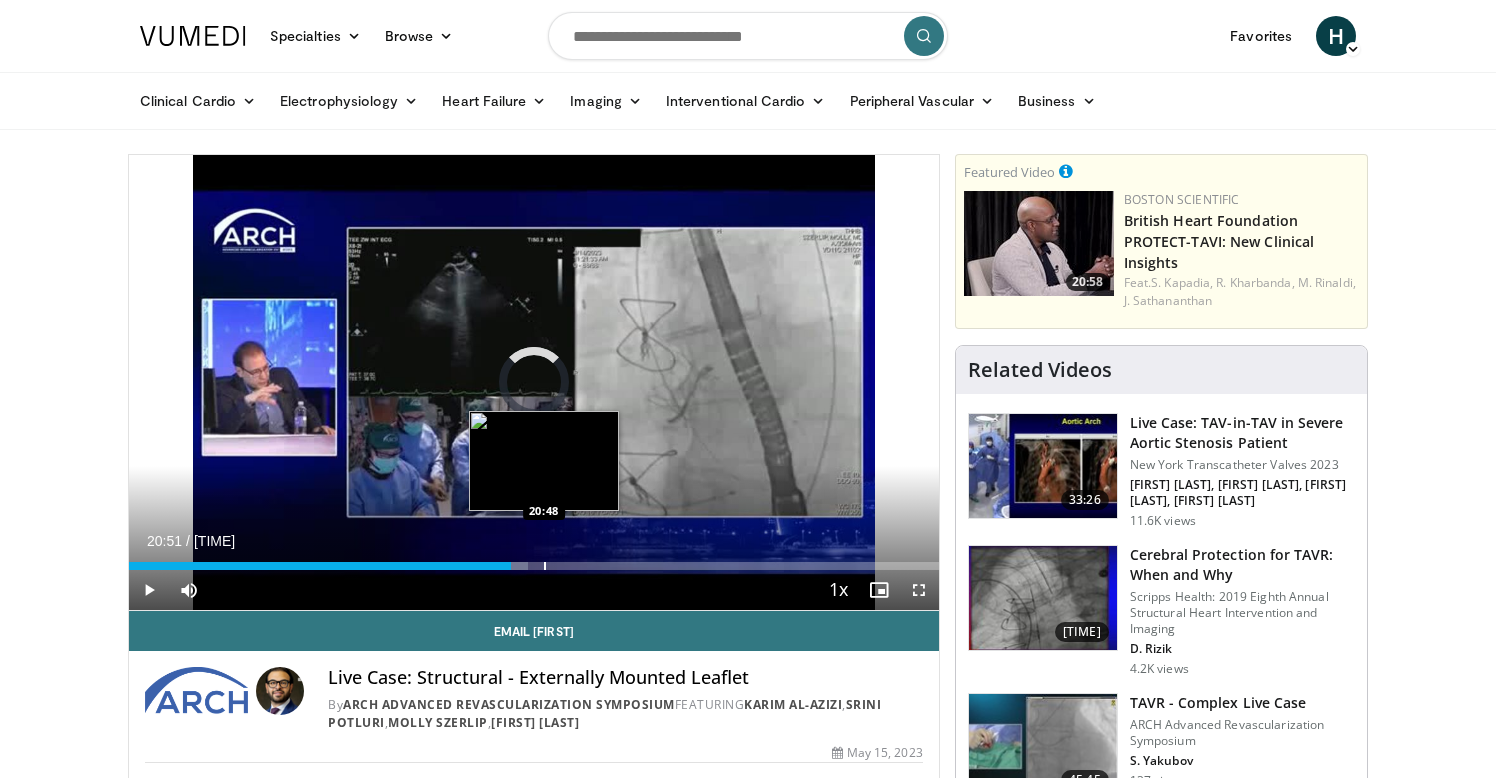 click at bounding box center [545, 566] 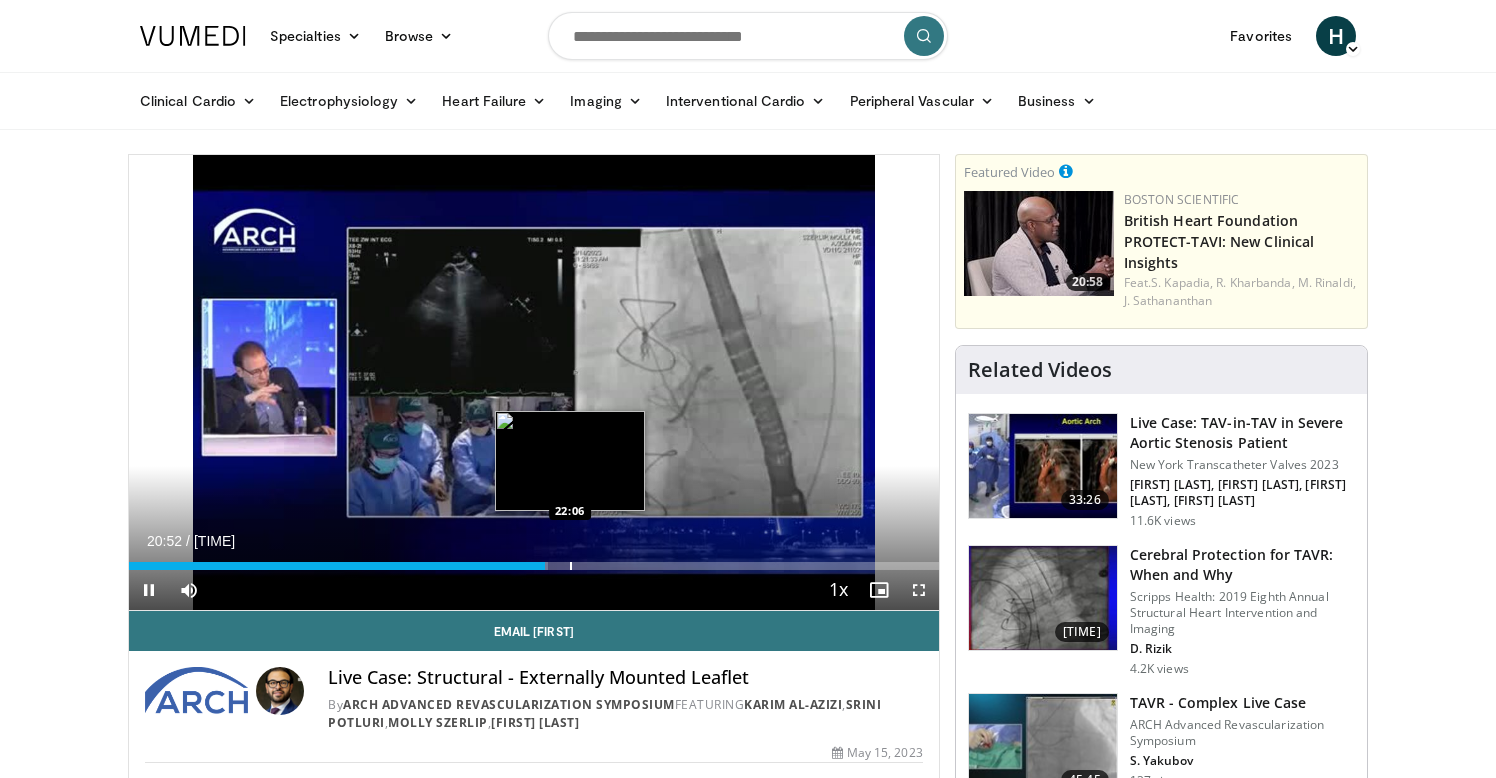 click at bounding box center [571, 566] 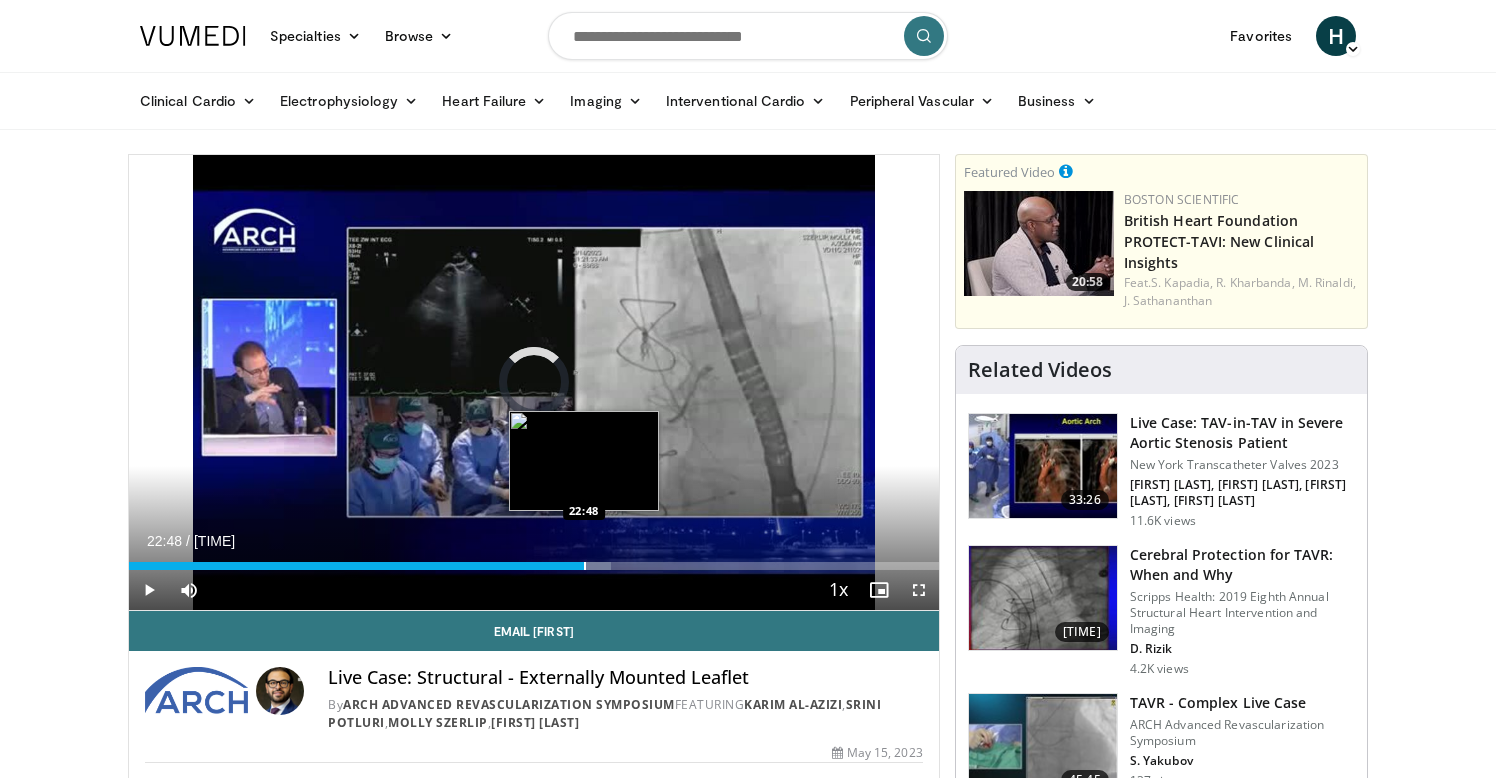 click at bounding box center (585, 566) 